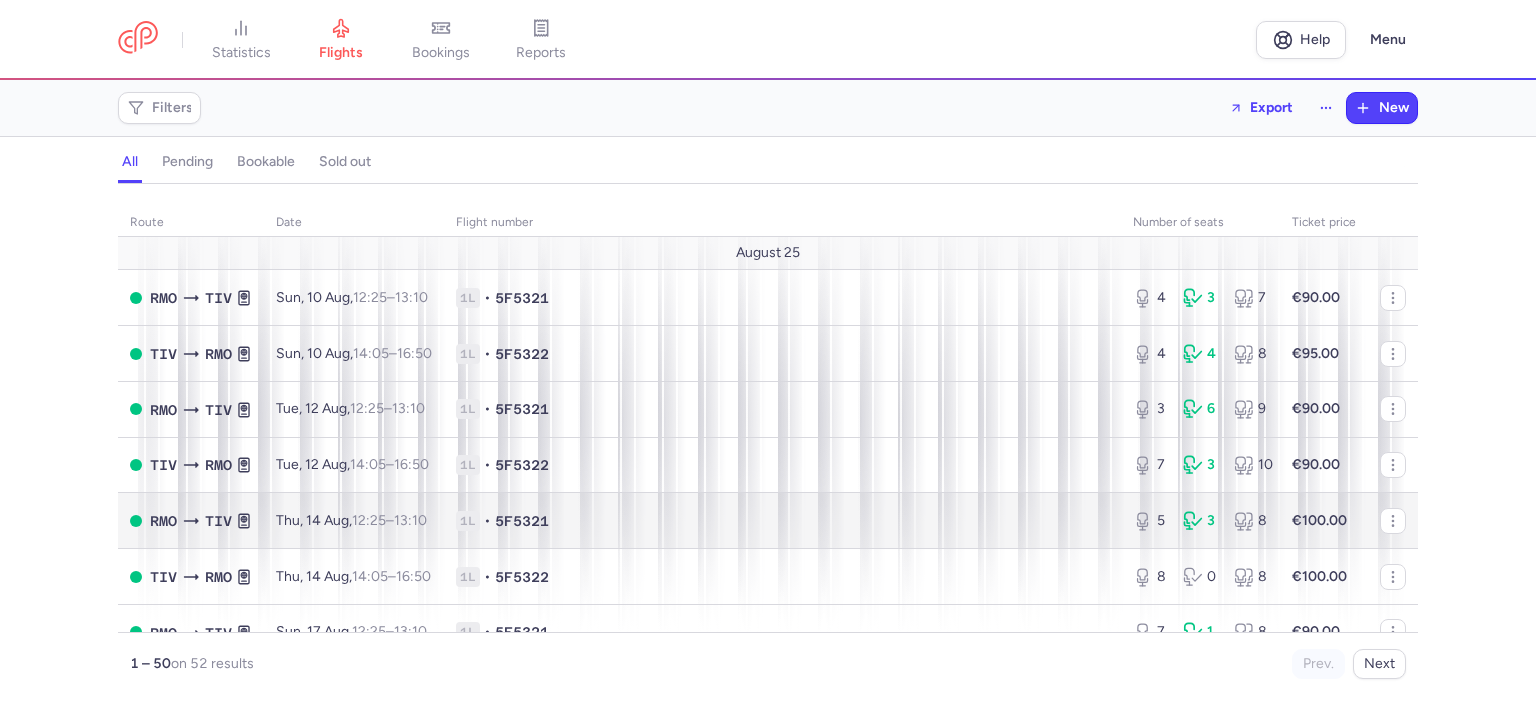 scroll, scrollTop: 0, scrollLeft: 0, axis: both 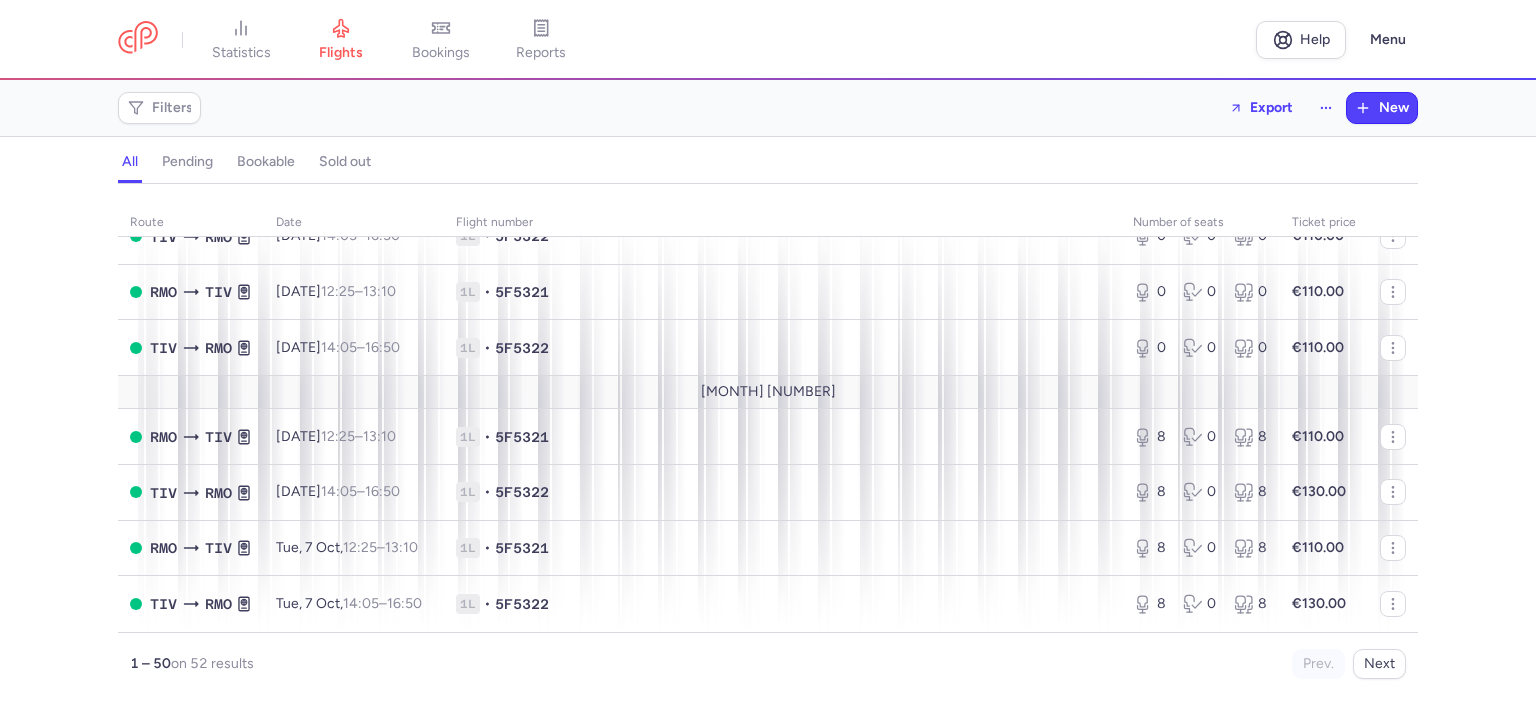 click on "on 52 results" at bounding box center (212, 663) 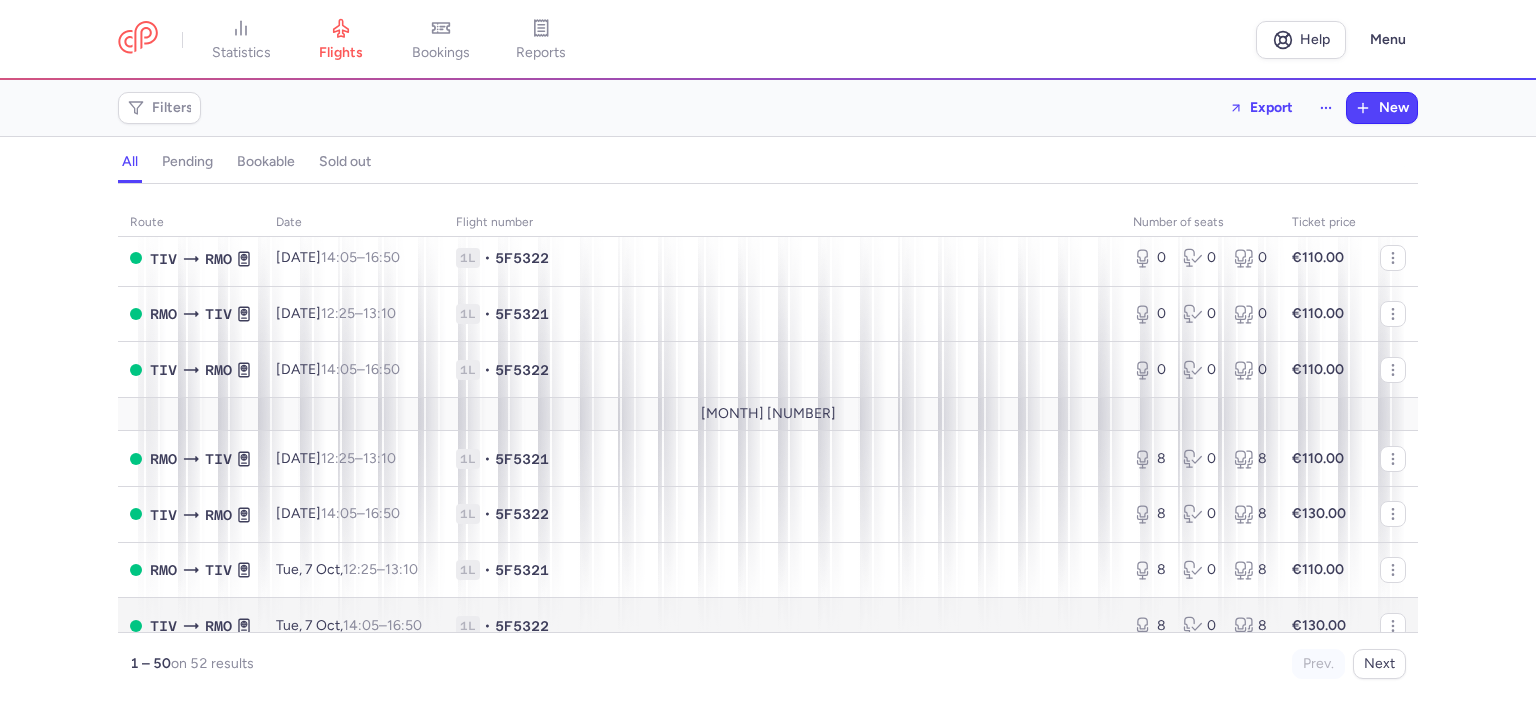 scroll, scrollTop: 2554, scrollLeft: 0, axis: vertical 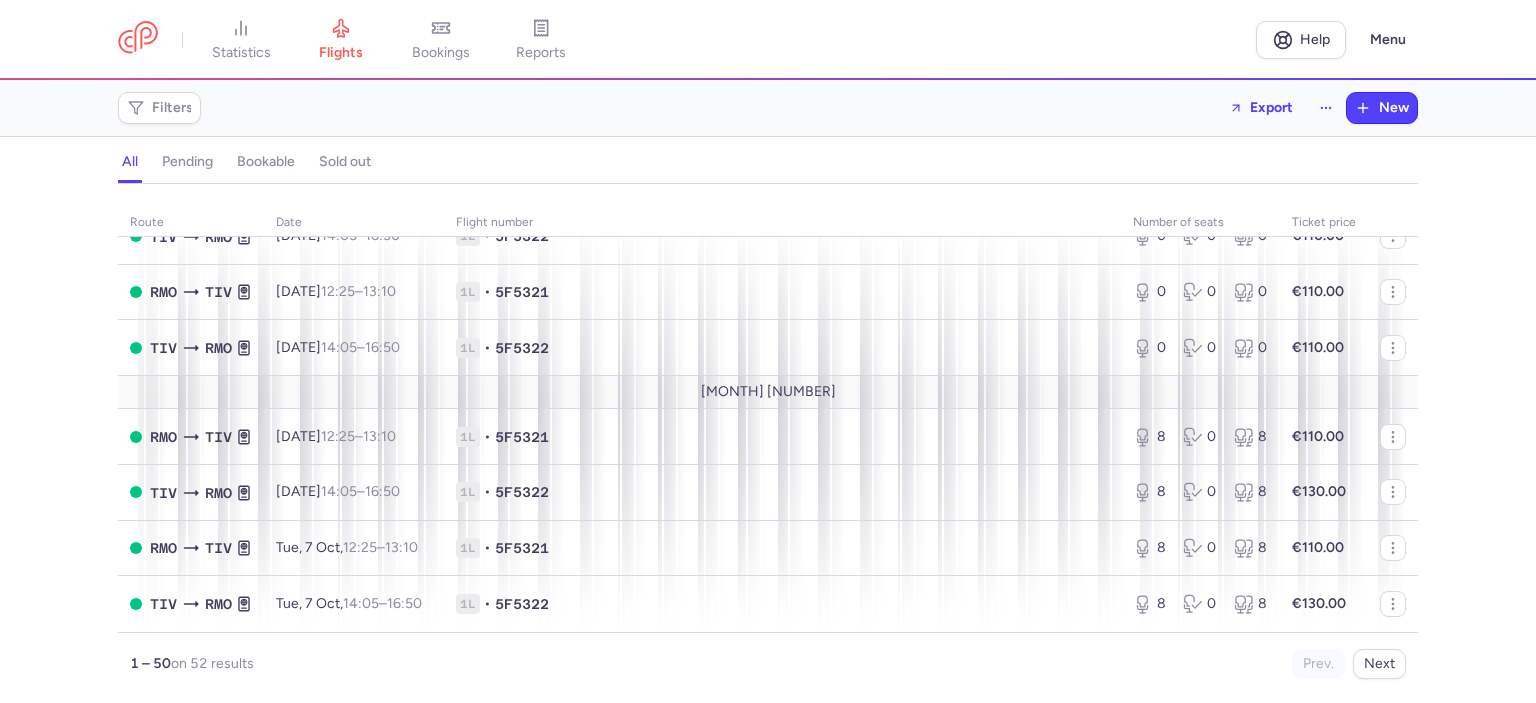 click on "on 52 results" at bounding box center (212, 663) 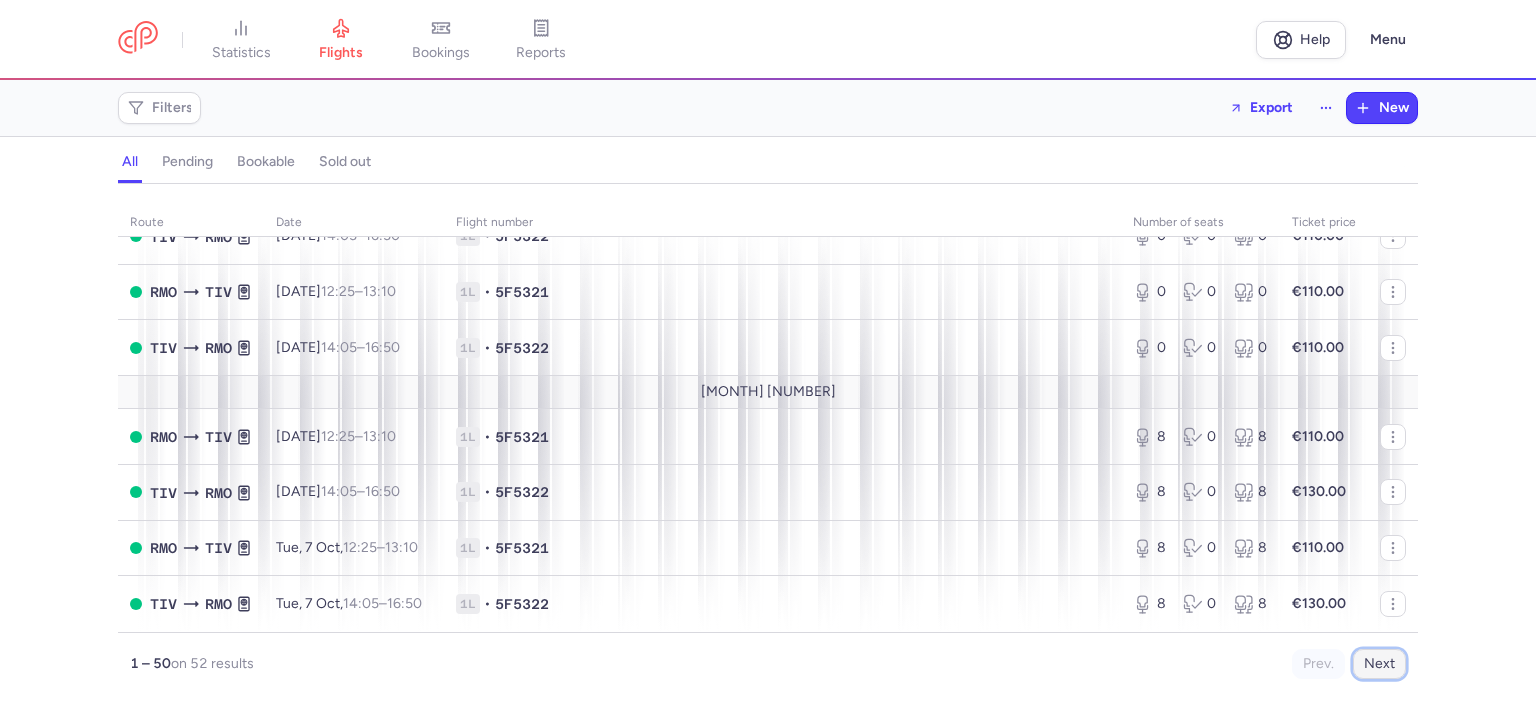 click on "Next" at bounding box center [1379, 664] 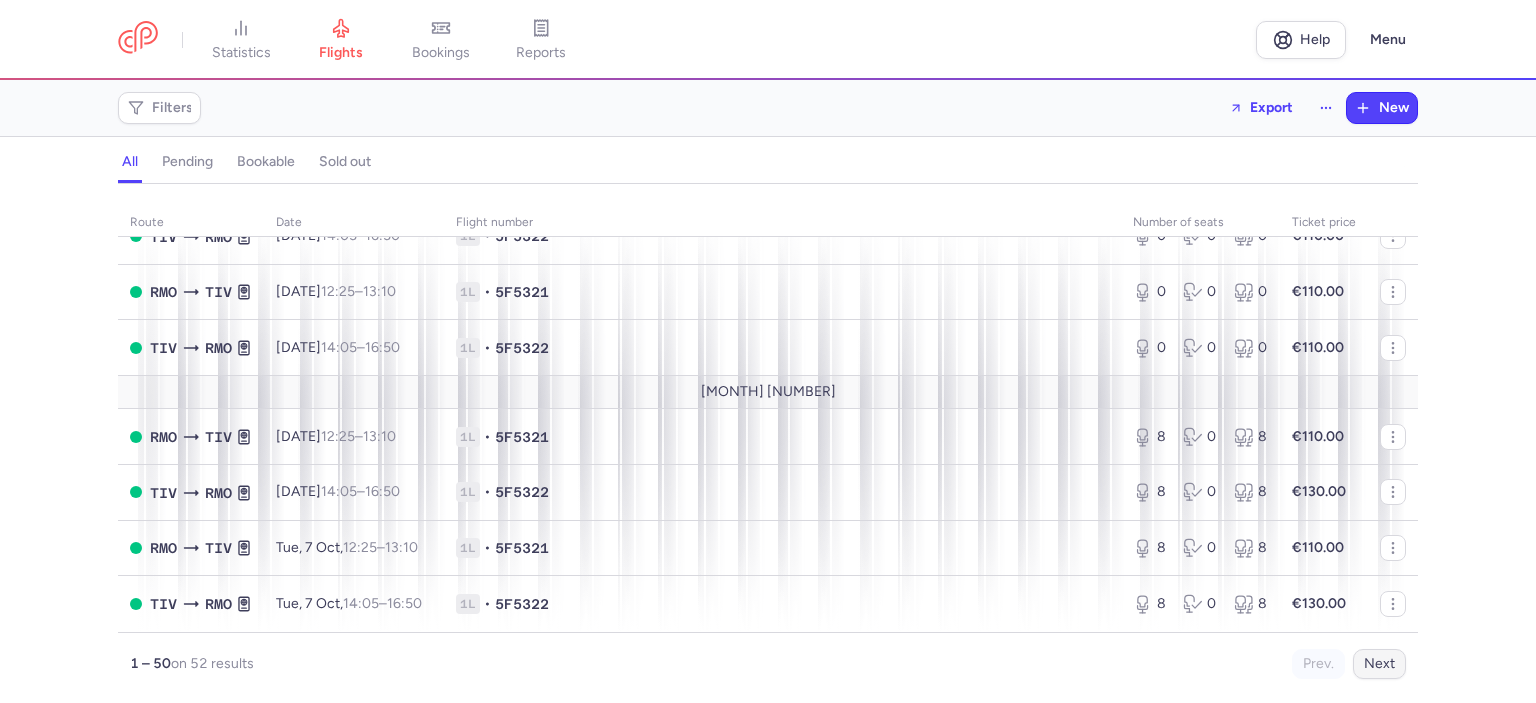 scroll, scrollTop: 0, scrollLeft: 0, axis: both 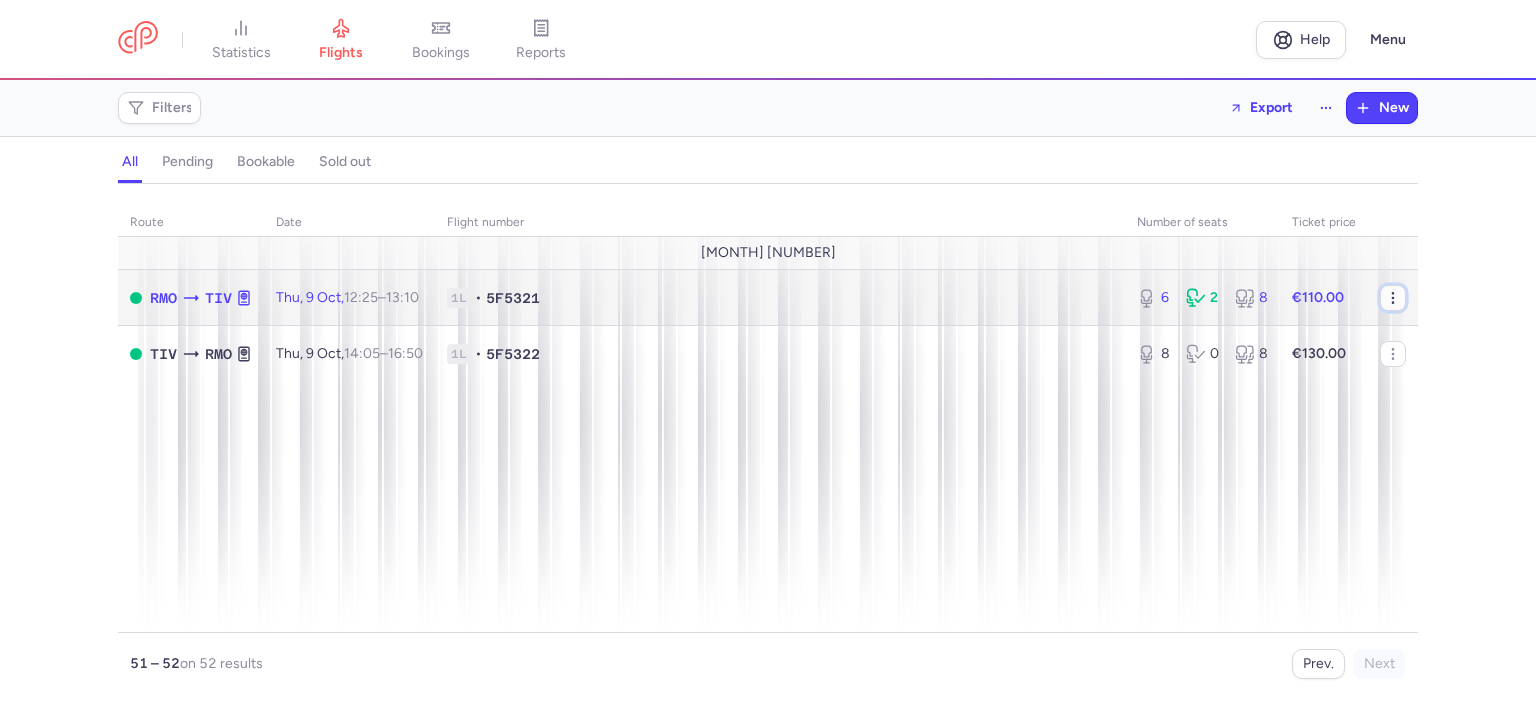 click 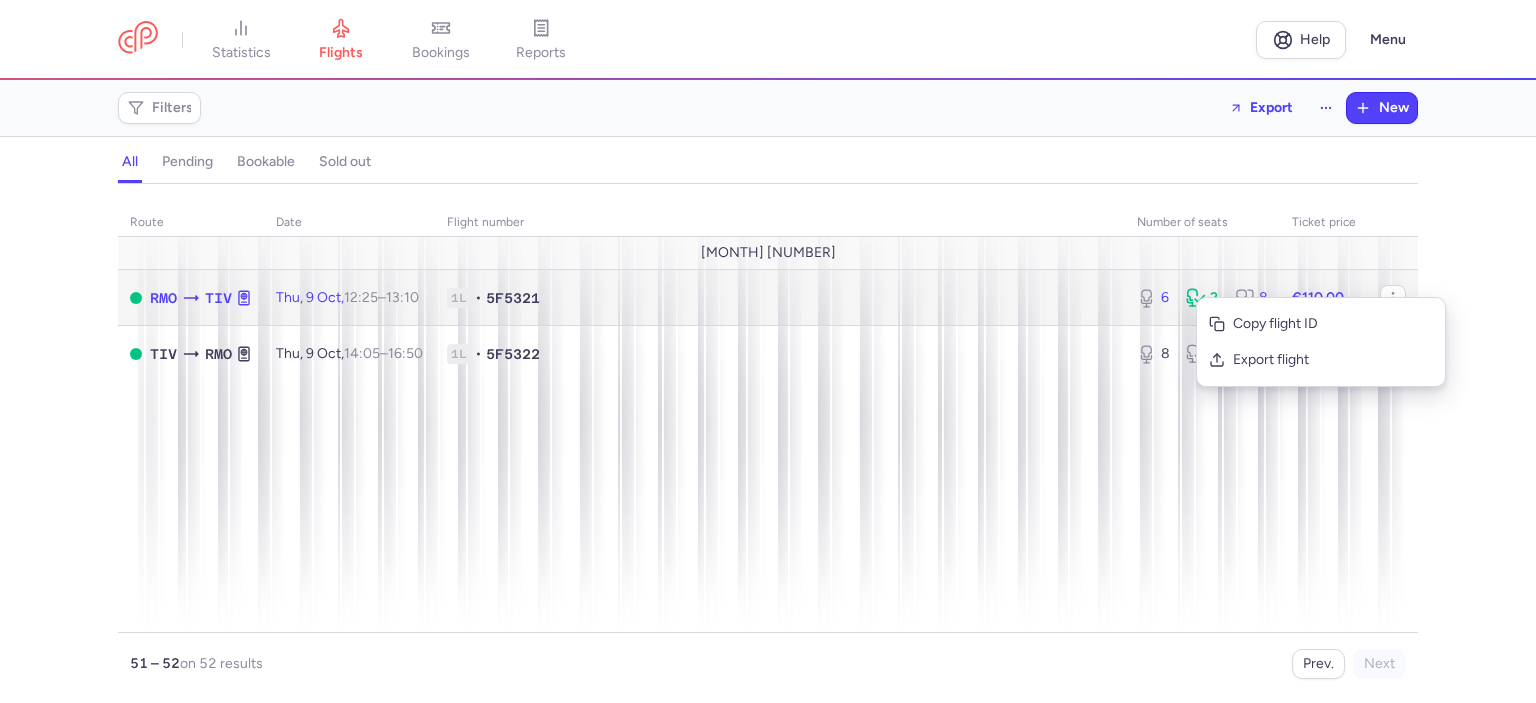 click on "1L • 5F5321" at bounding box center (780, 298) 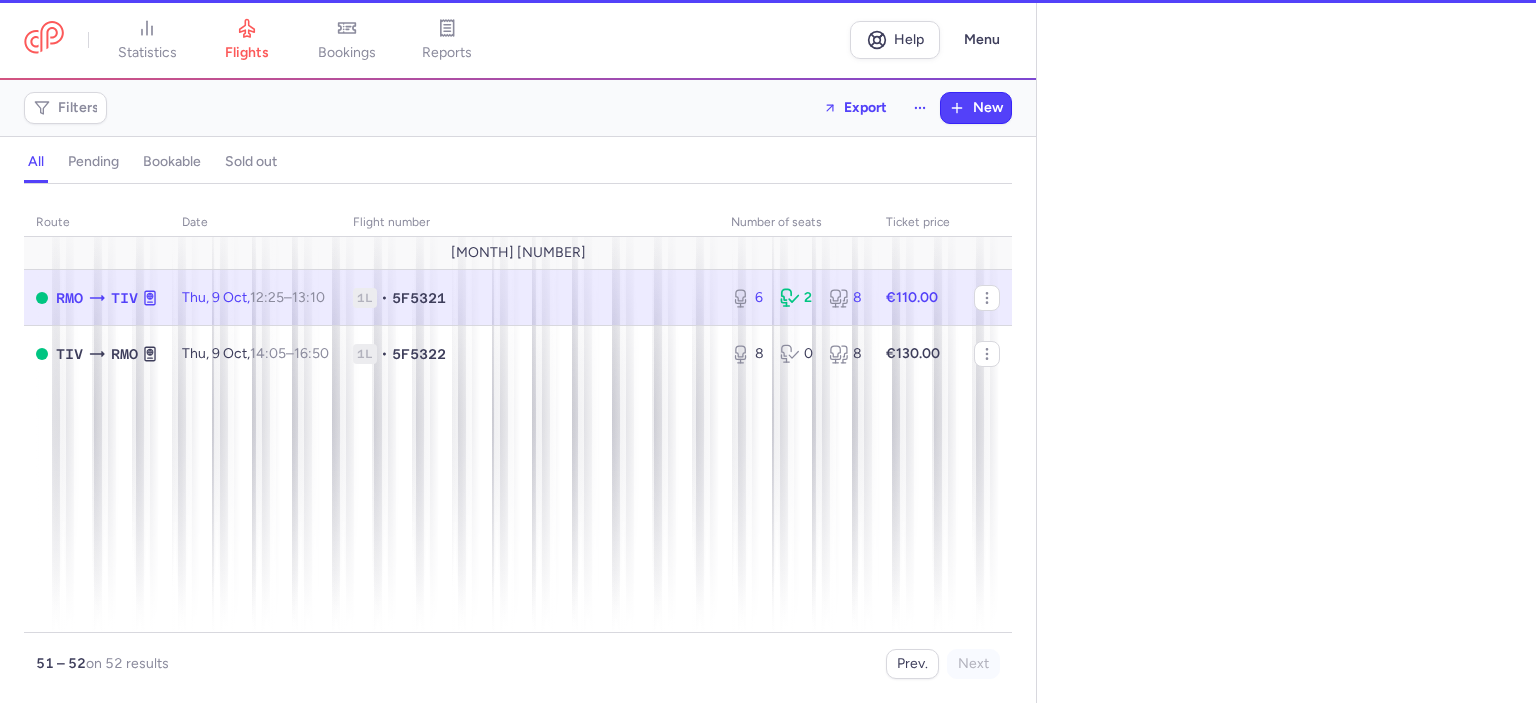 select on "days" 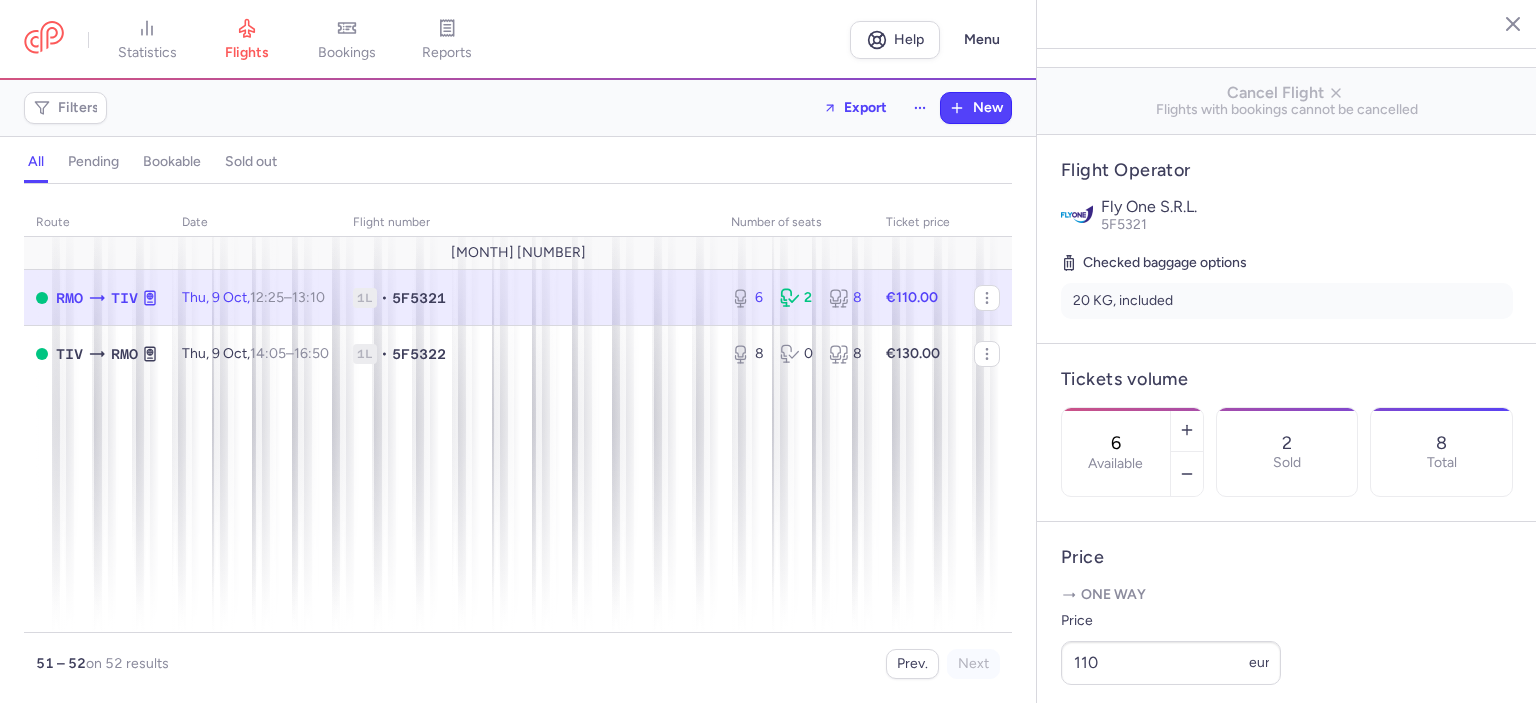 scroll, scrollTop: 300, scrollLeft: 0, axis: vertical 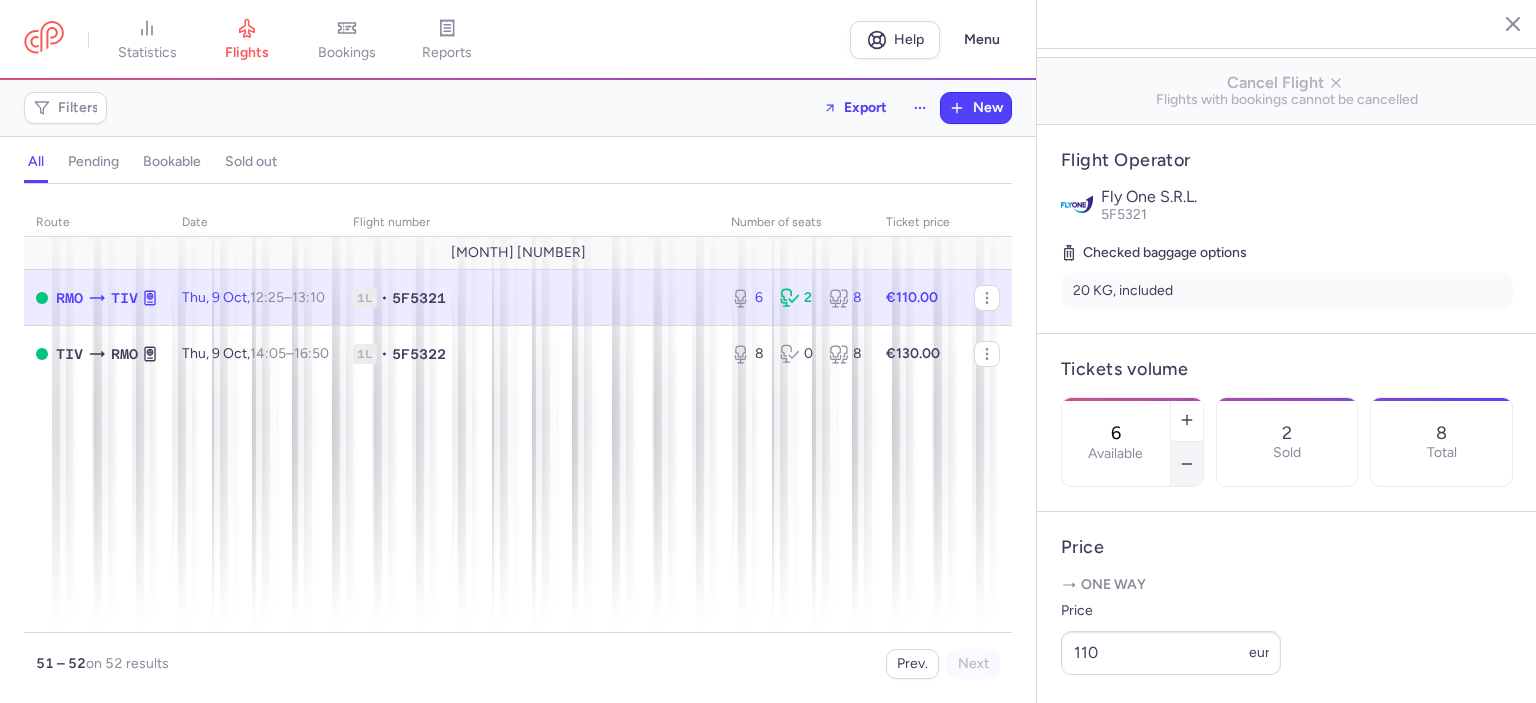 click 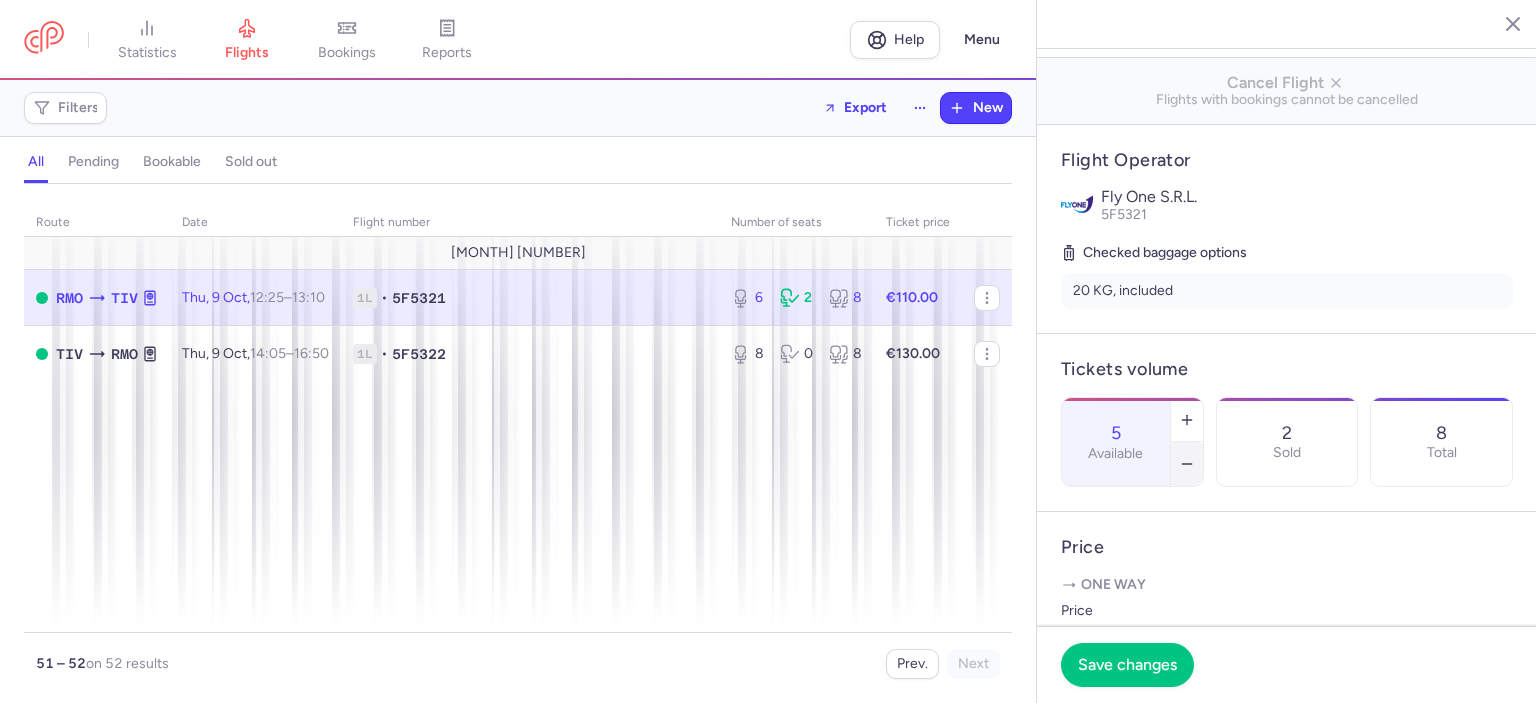 click 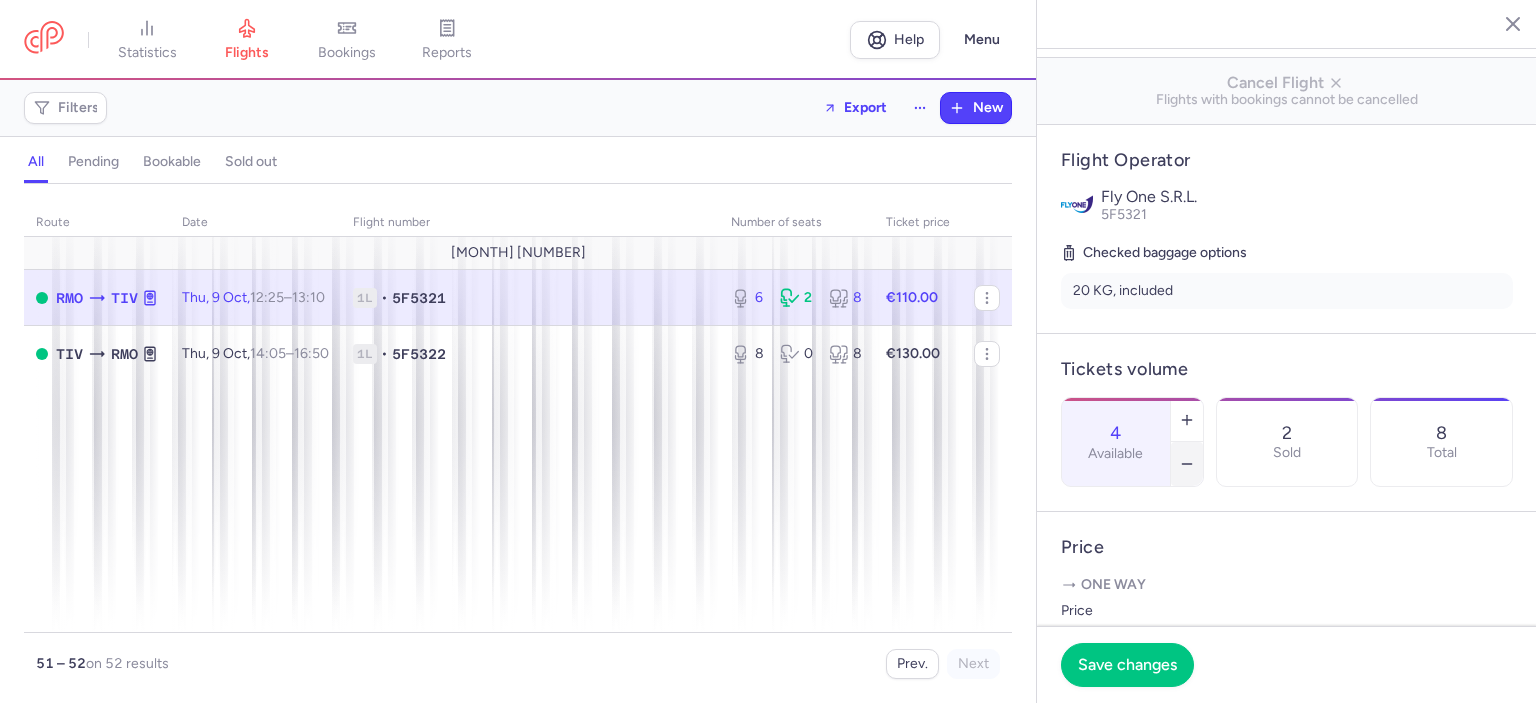 click 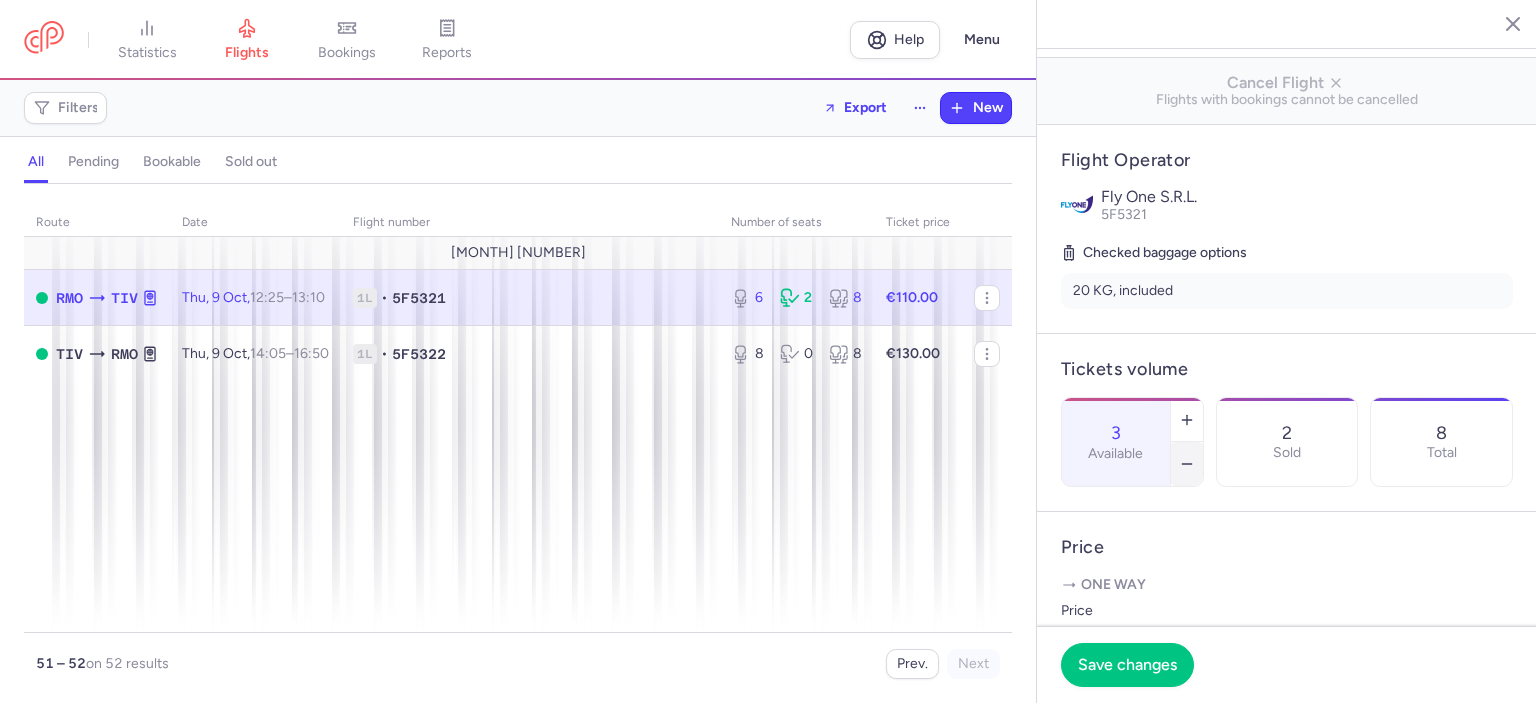 click 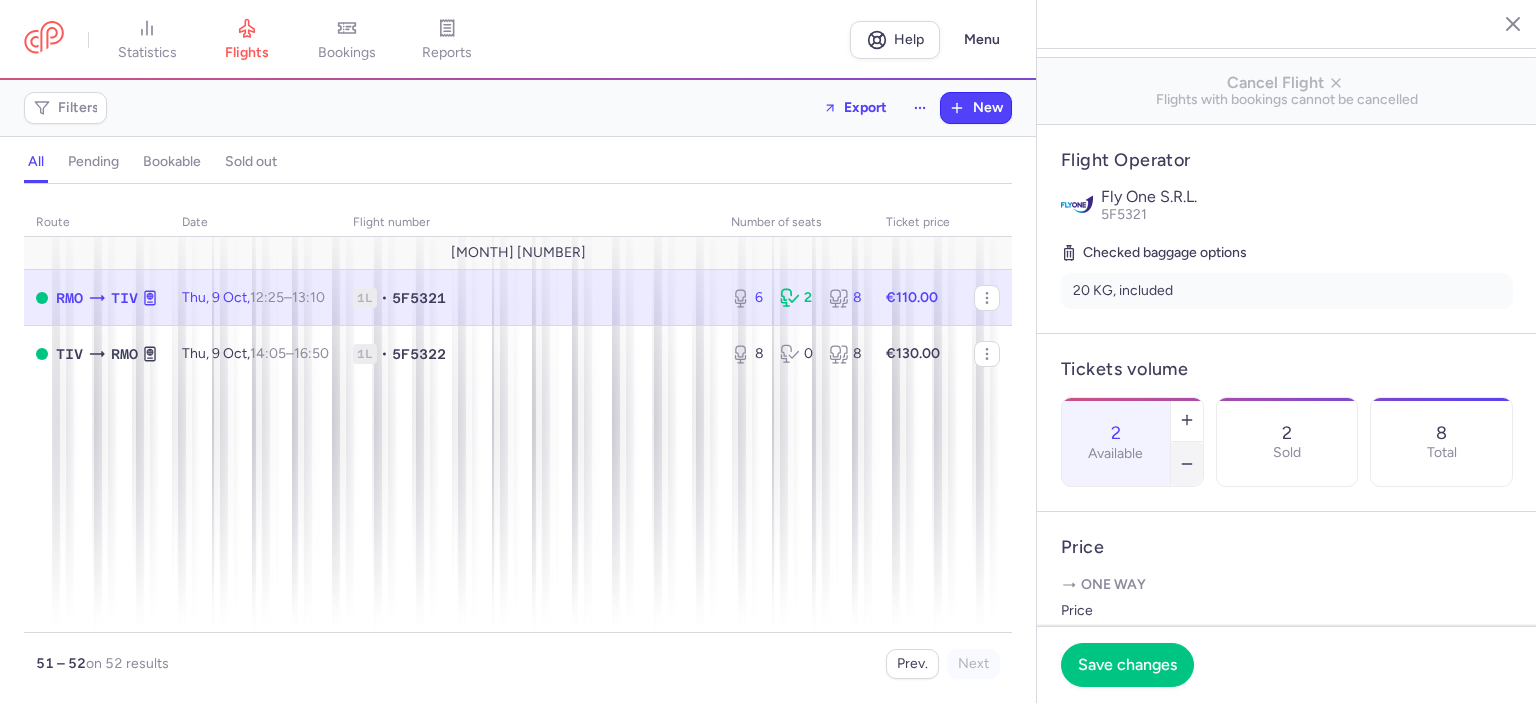 click 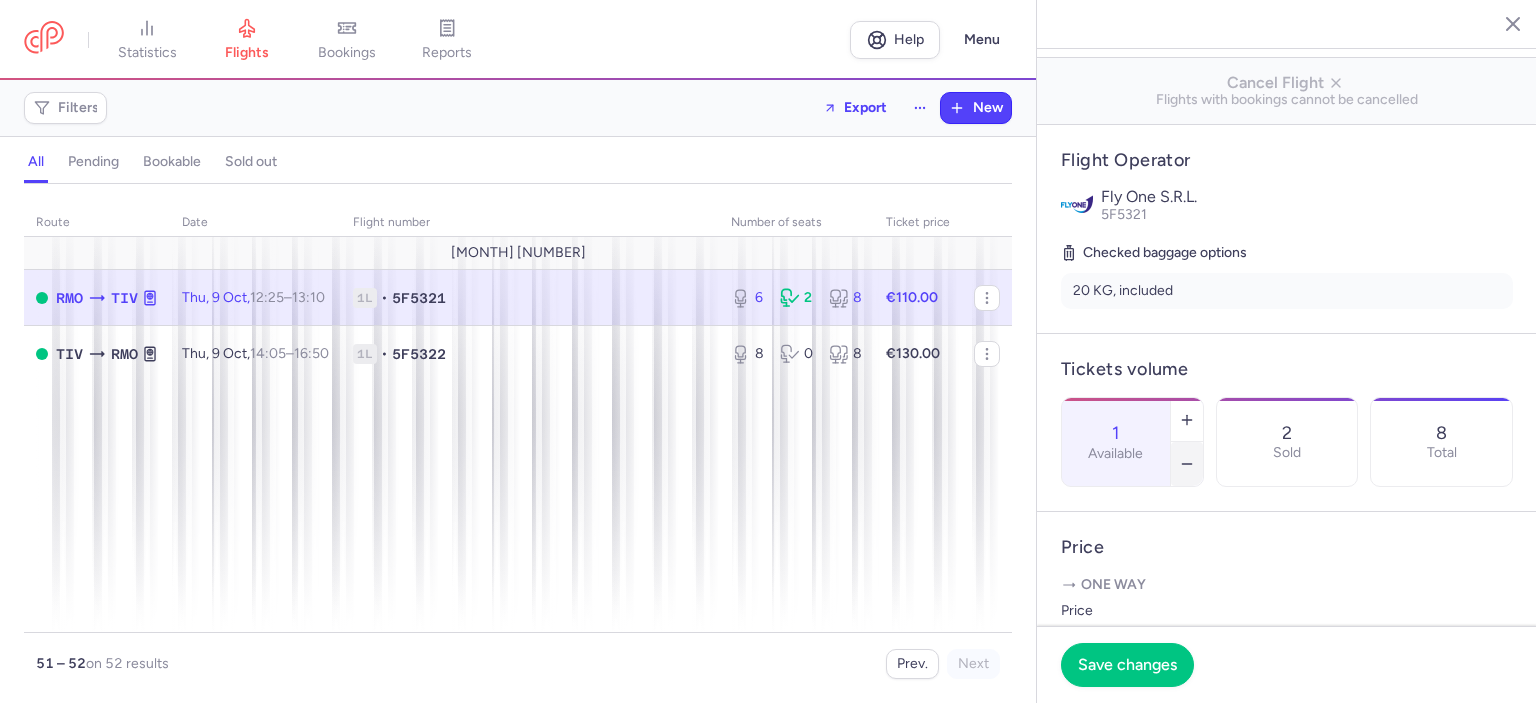 click 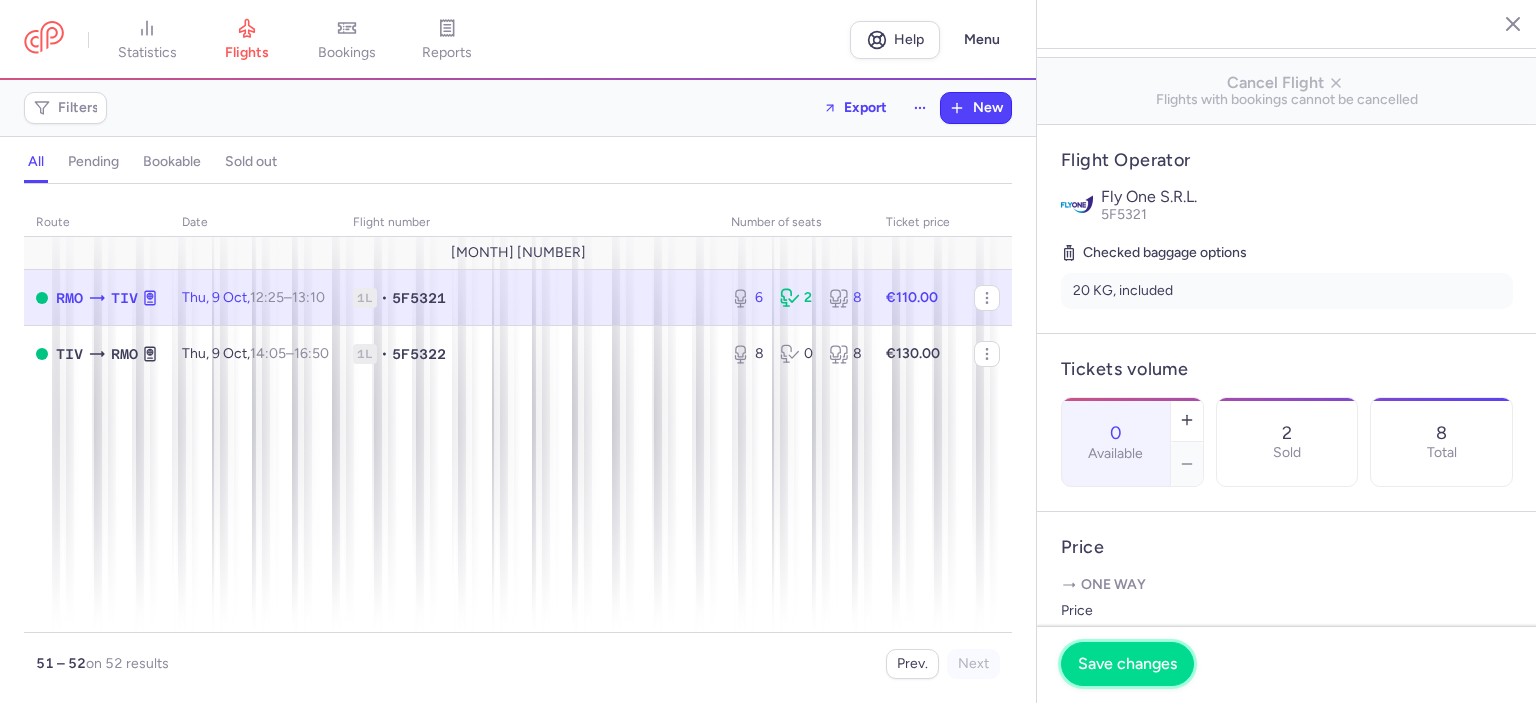 click on "Save changes" at bounding box center [1127, 664] 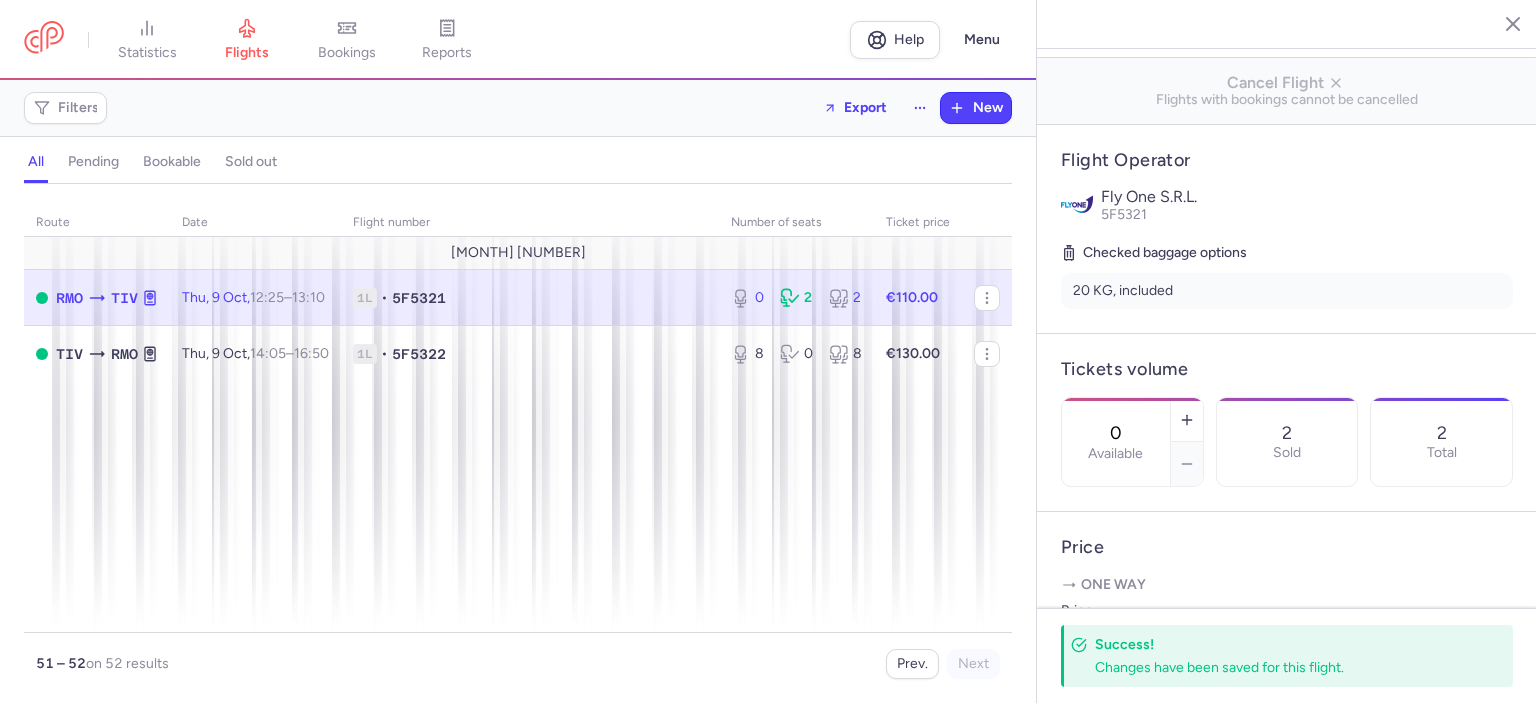 click on "Sold" at bounding box center (1287, 453) 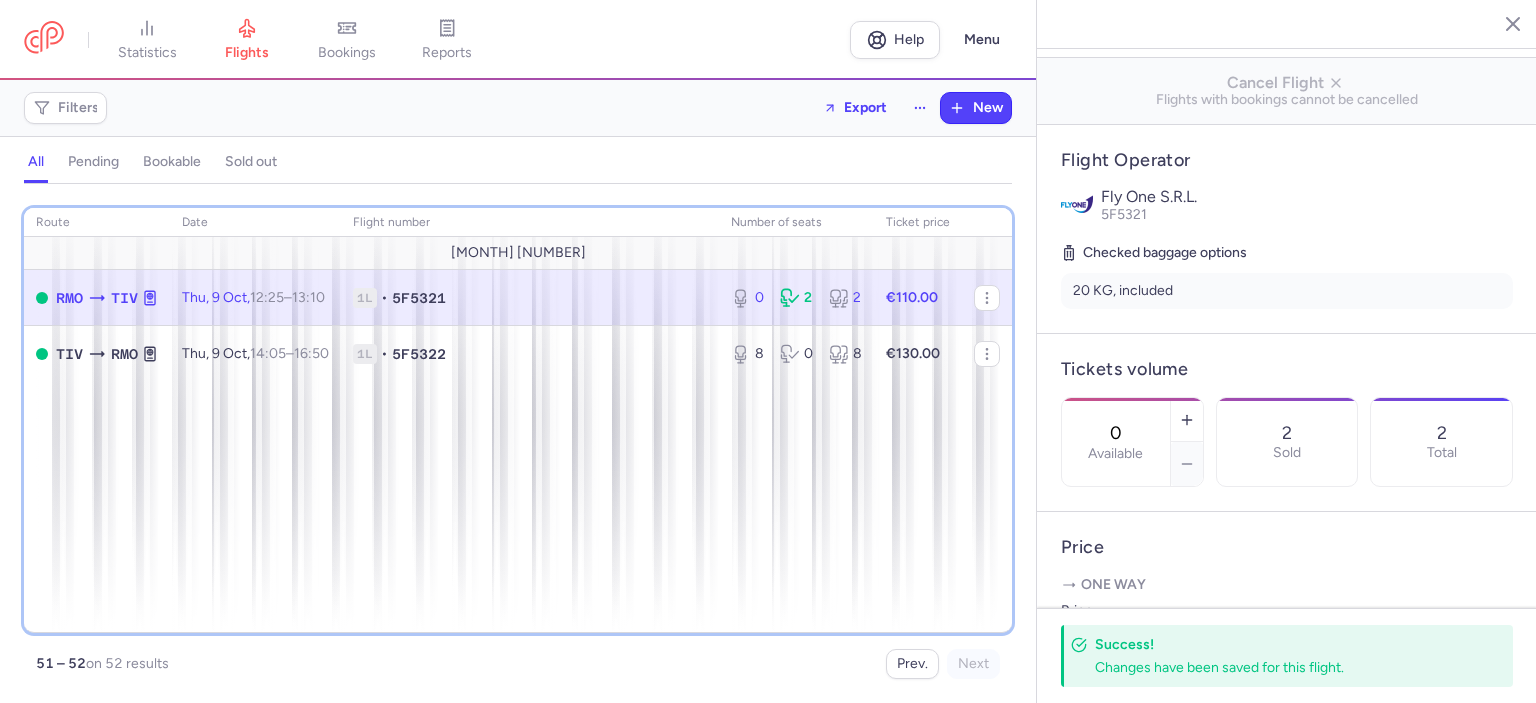 click on "route date Flight number number of seats Ticket price [MONTH] [NUMBER] RMO TIV [DATE], [TIME] – [TIME] +0 1L • 5F5321 0 2 2 €110.00 TIV RMO [DATE], [TIME] – [TIME] +0 1L • 5F5322 8 0 8 €130.00" at bounding box center [518, 420] 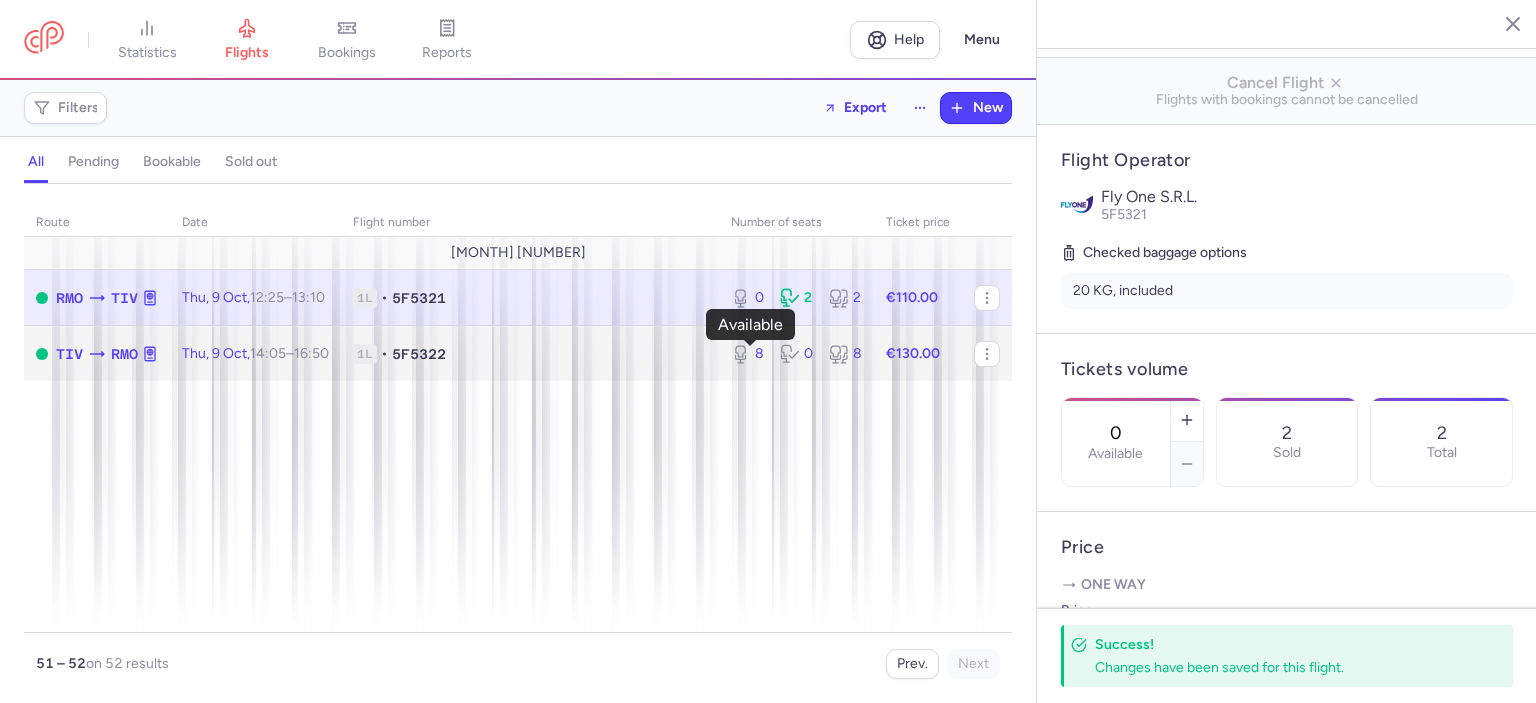 click on "8" at bounding box center (747, 354) 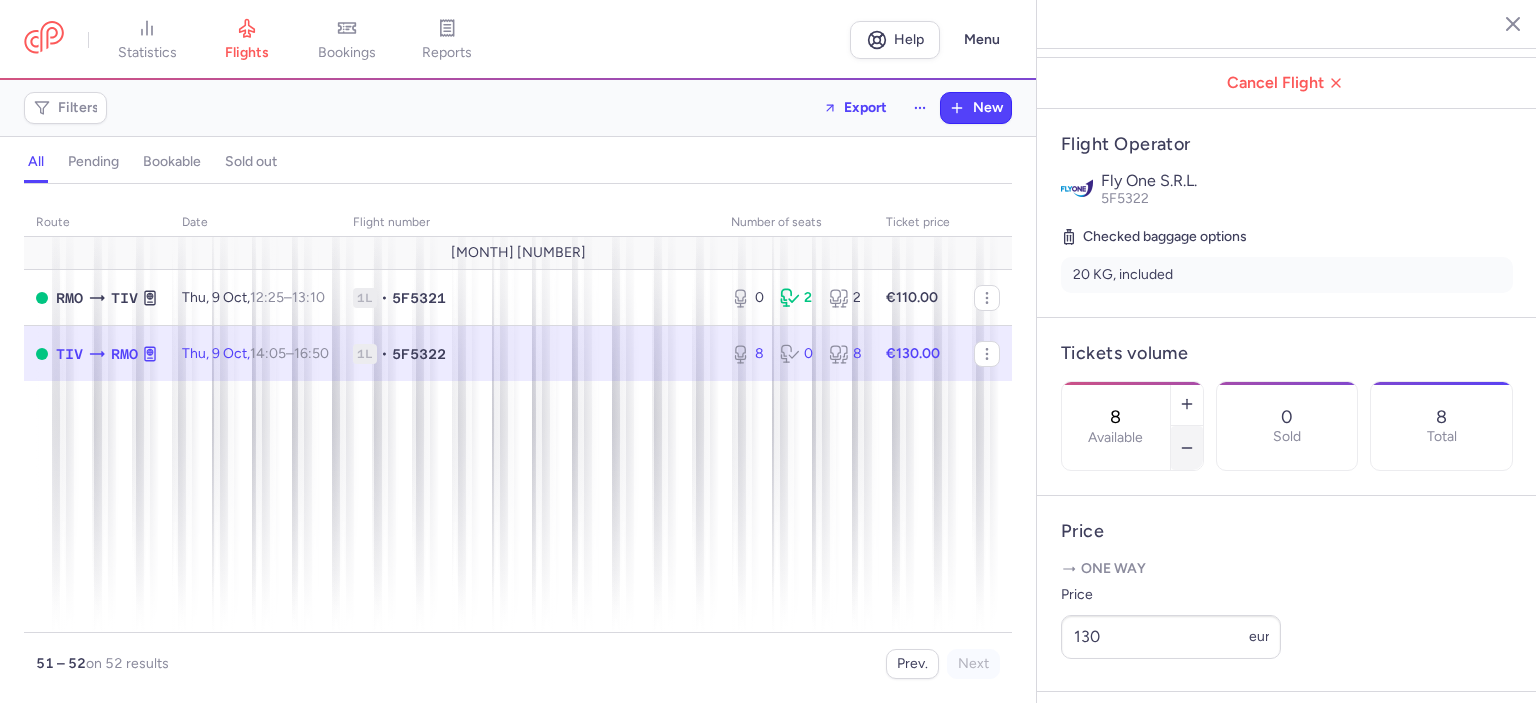 click 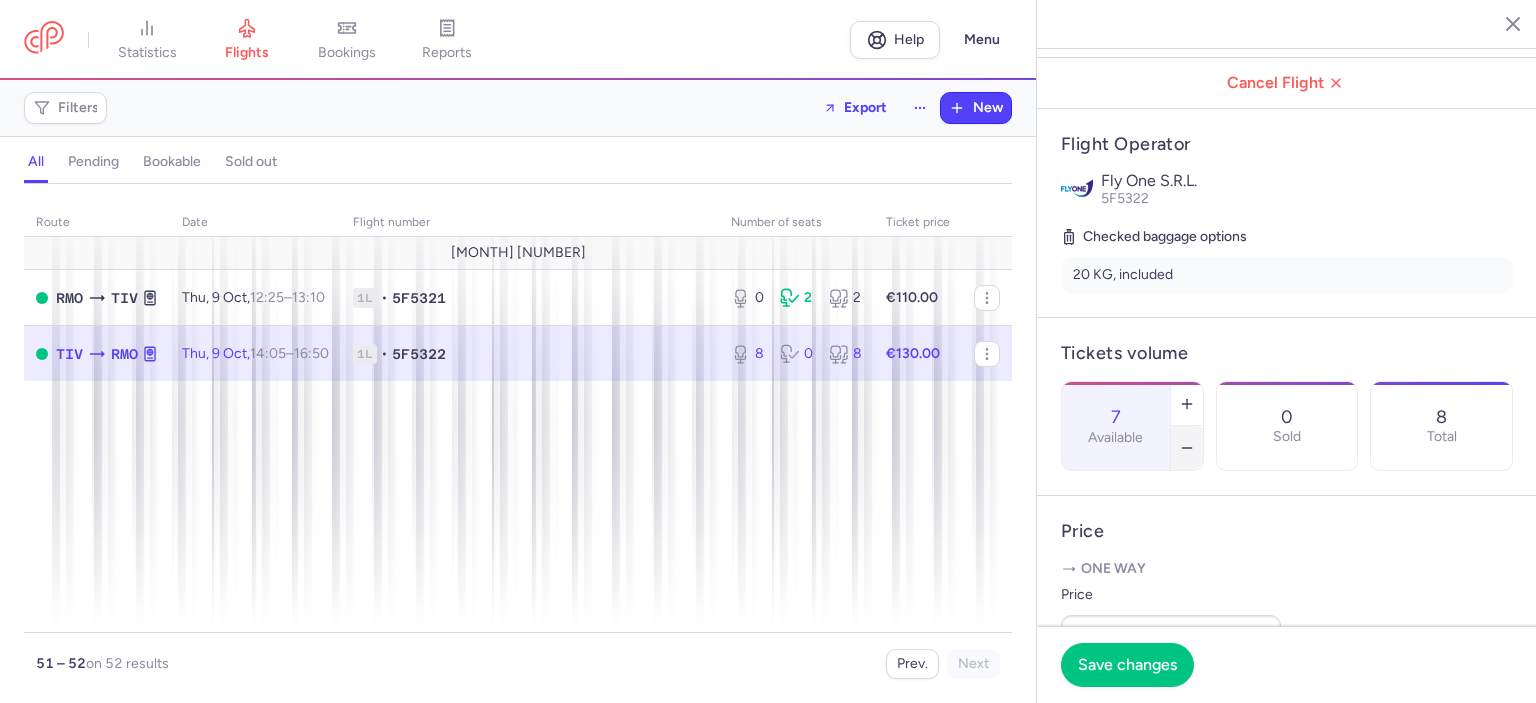 click 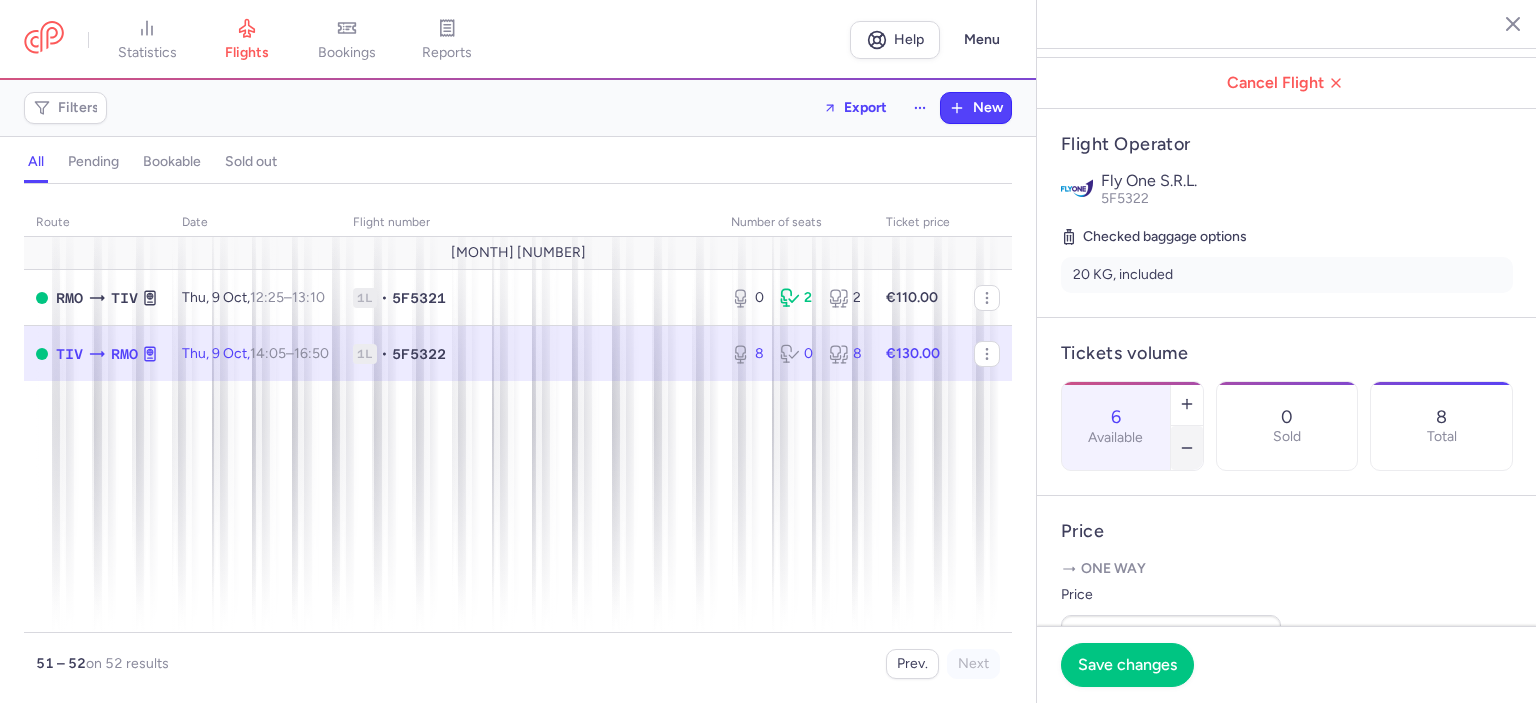 click 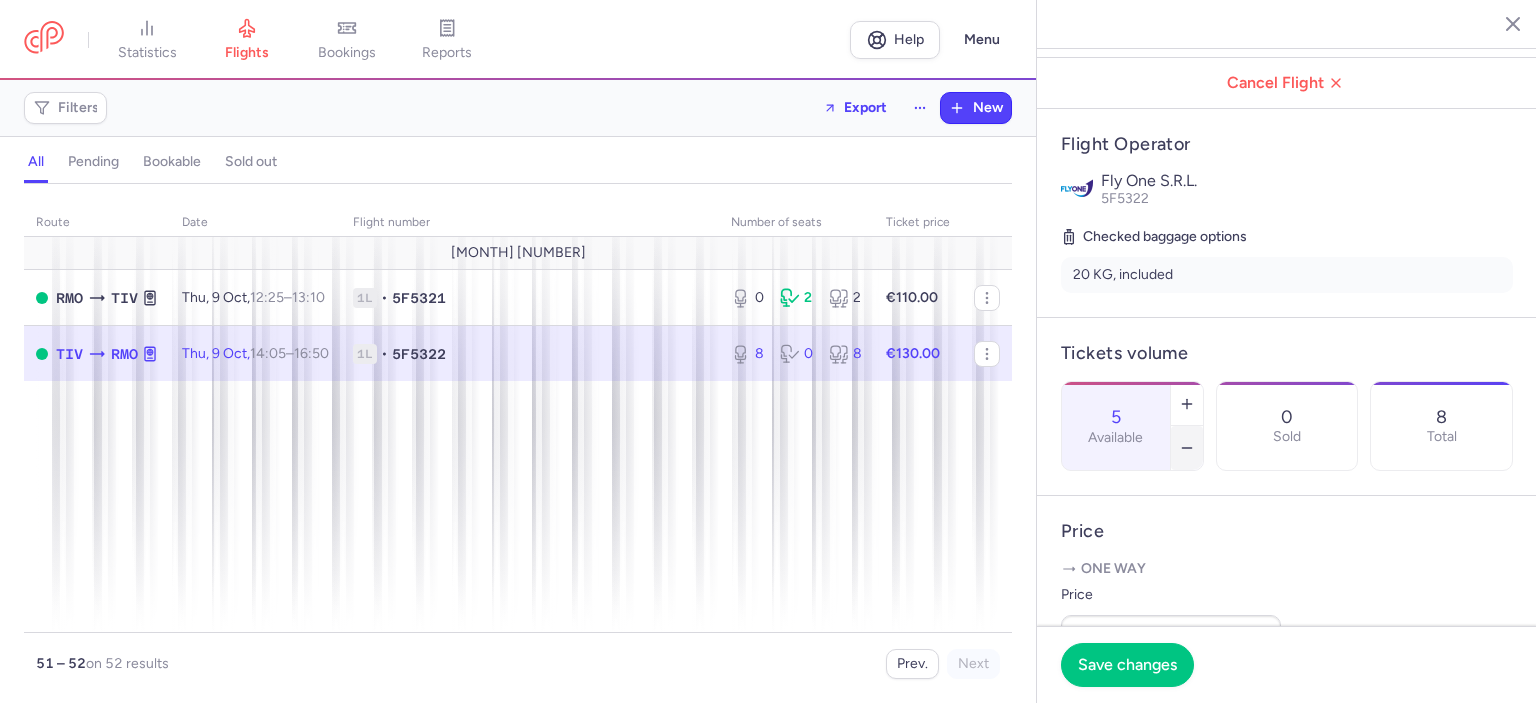 click 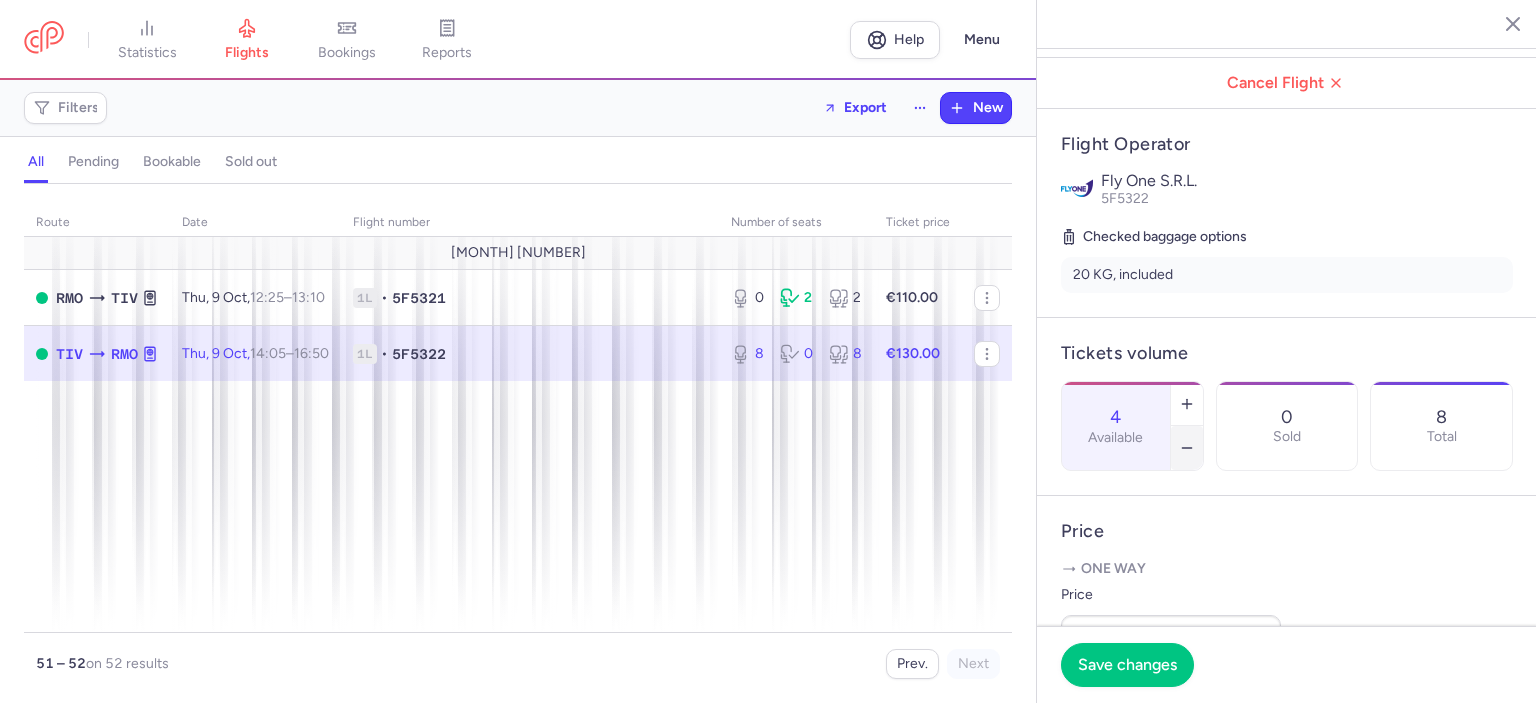click 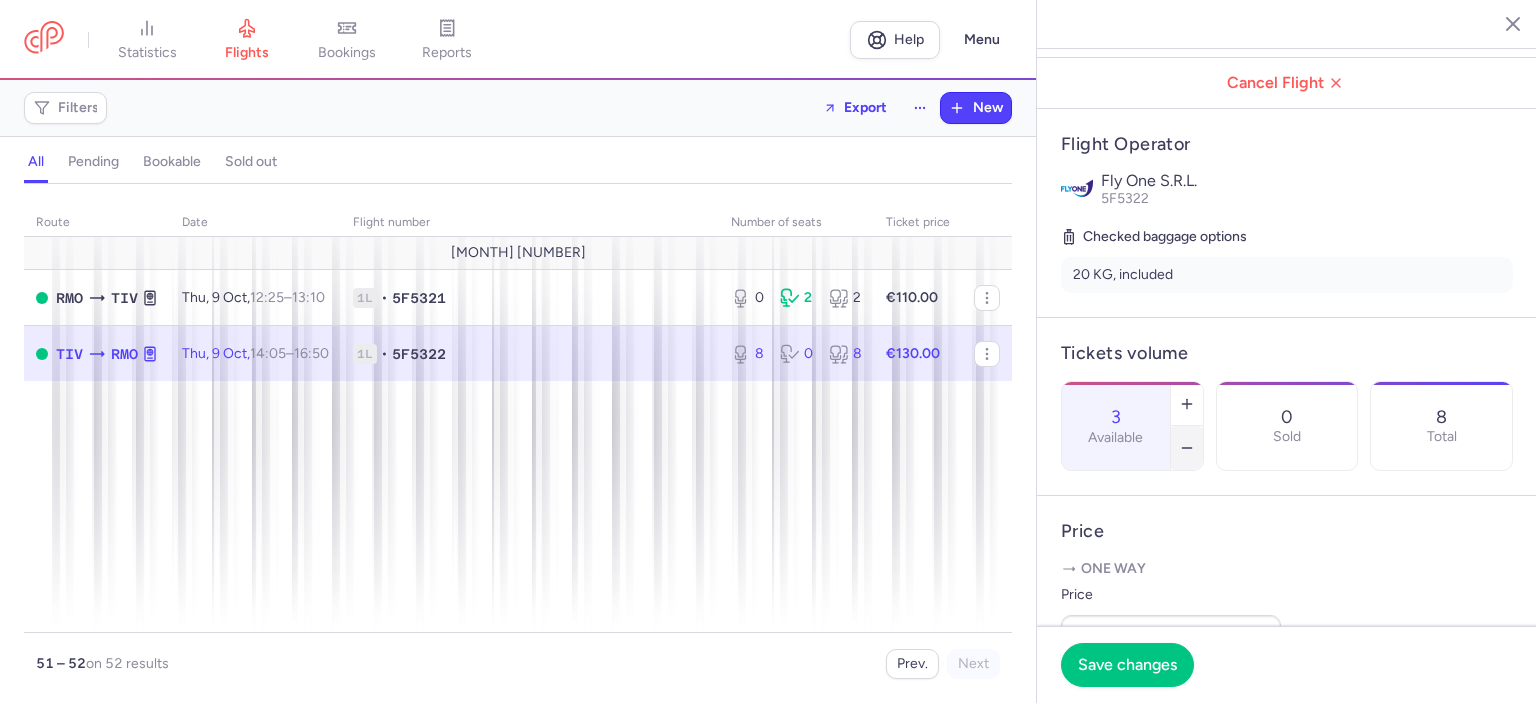 click 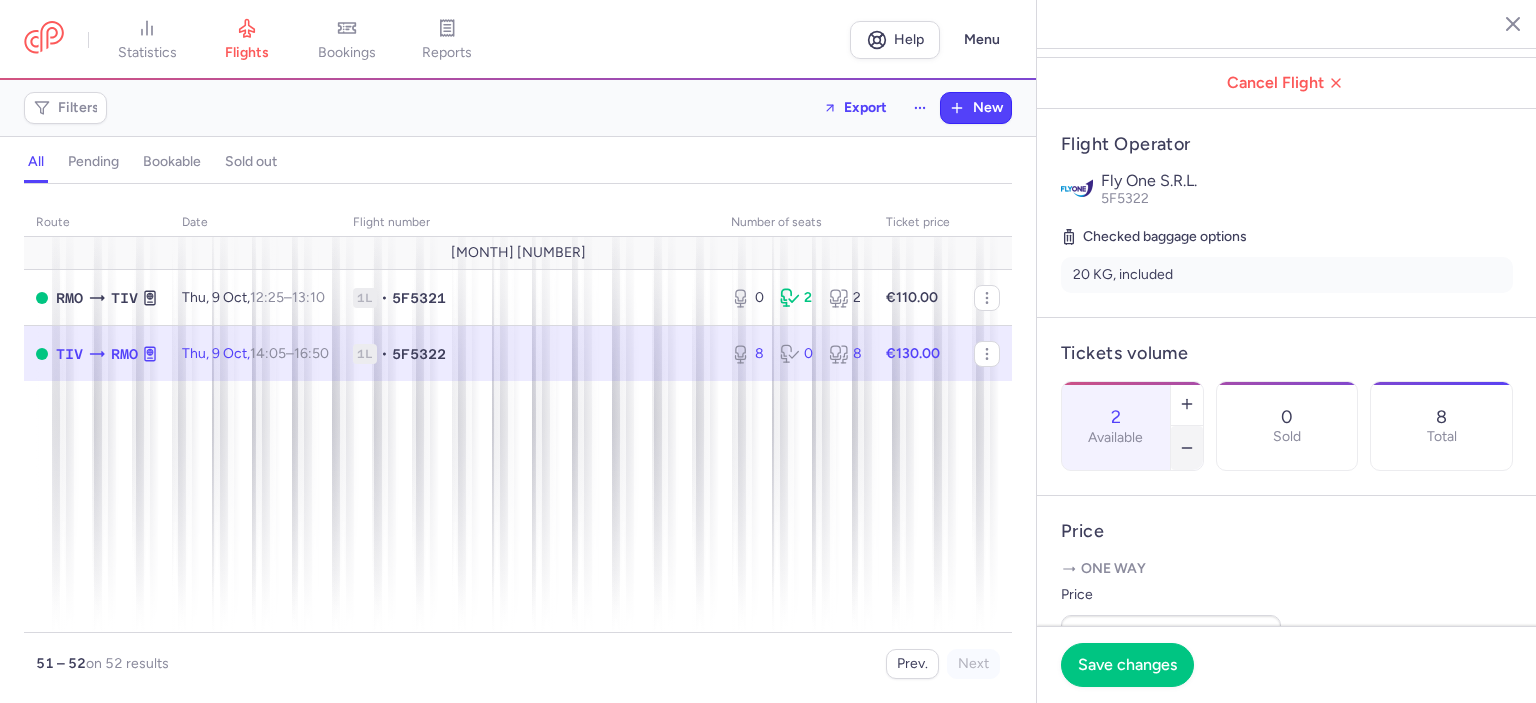 click 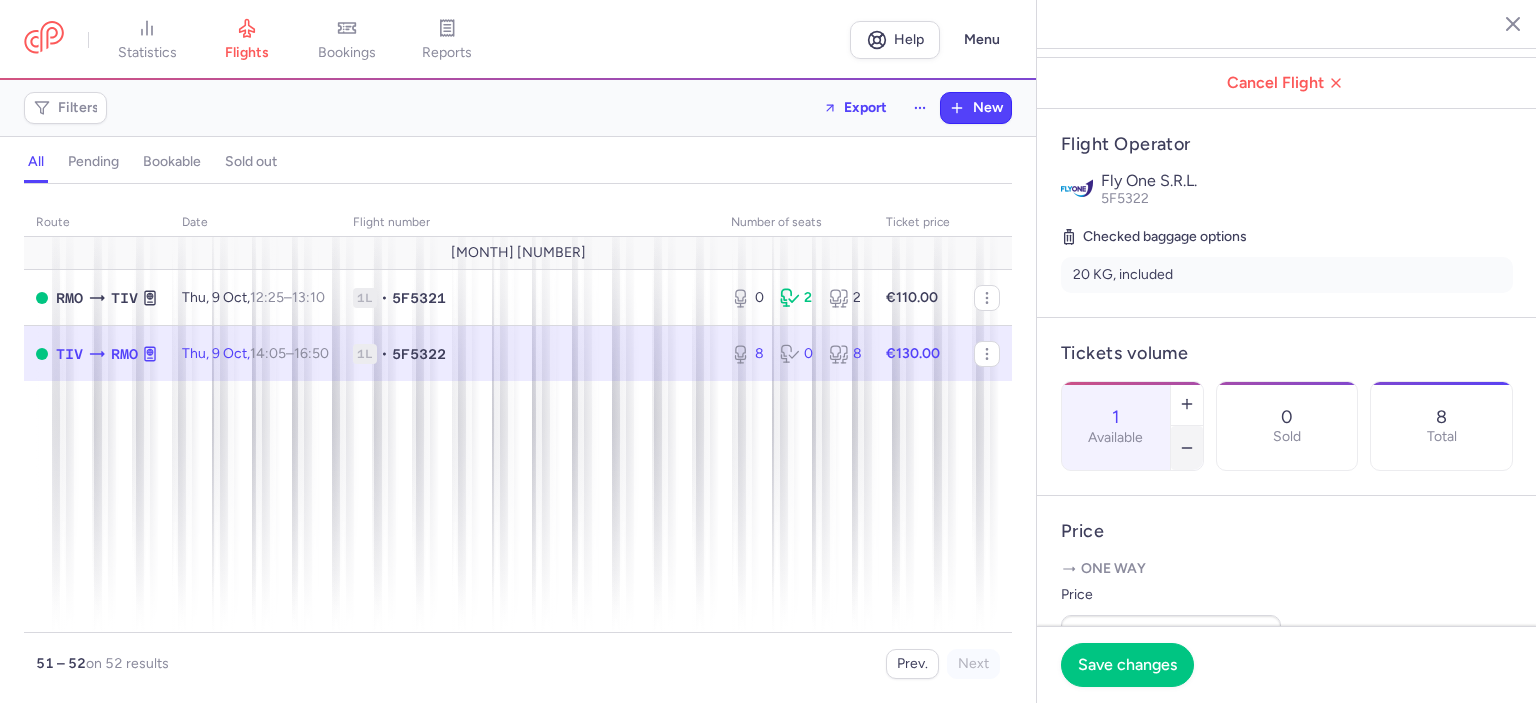 click 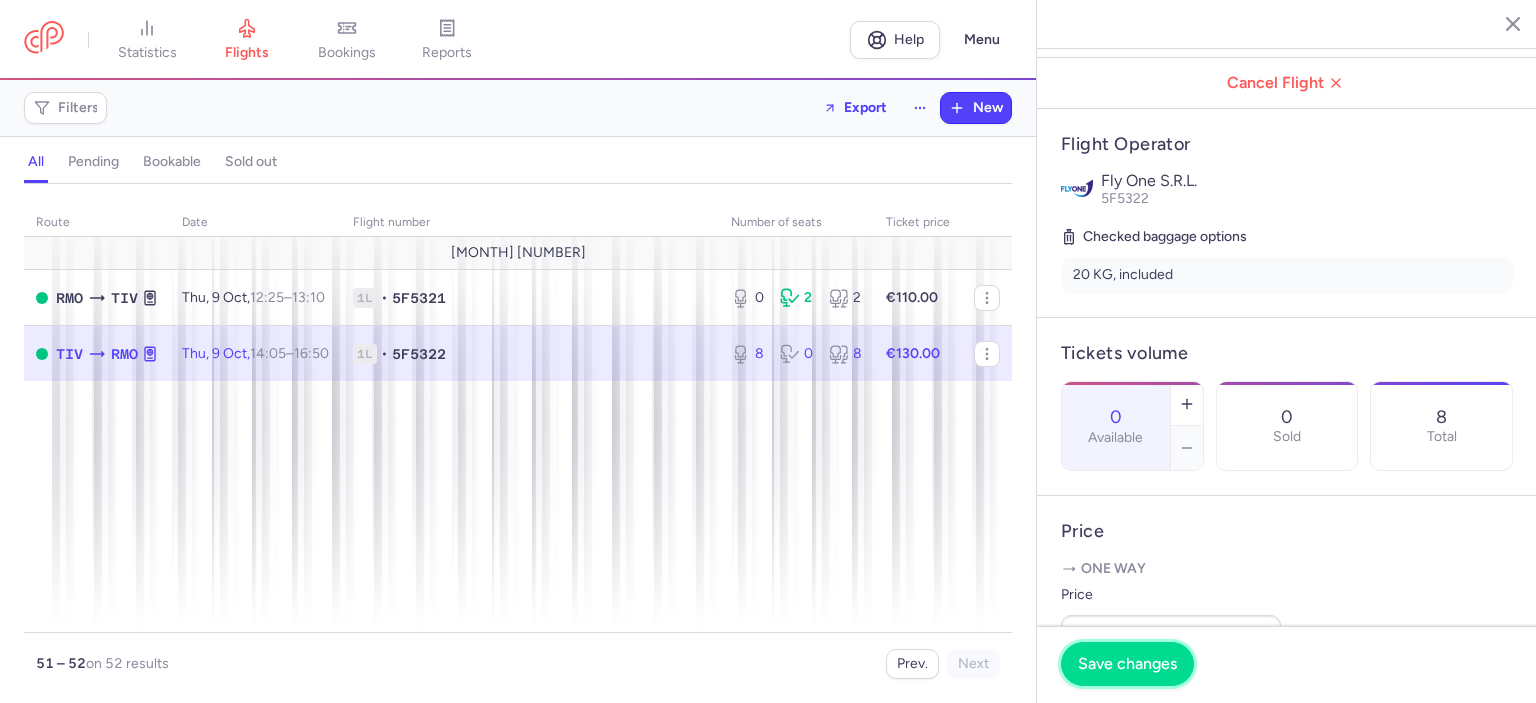 click on "Save changes" at bounding box center [1127, 664] 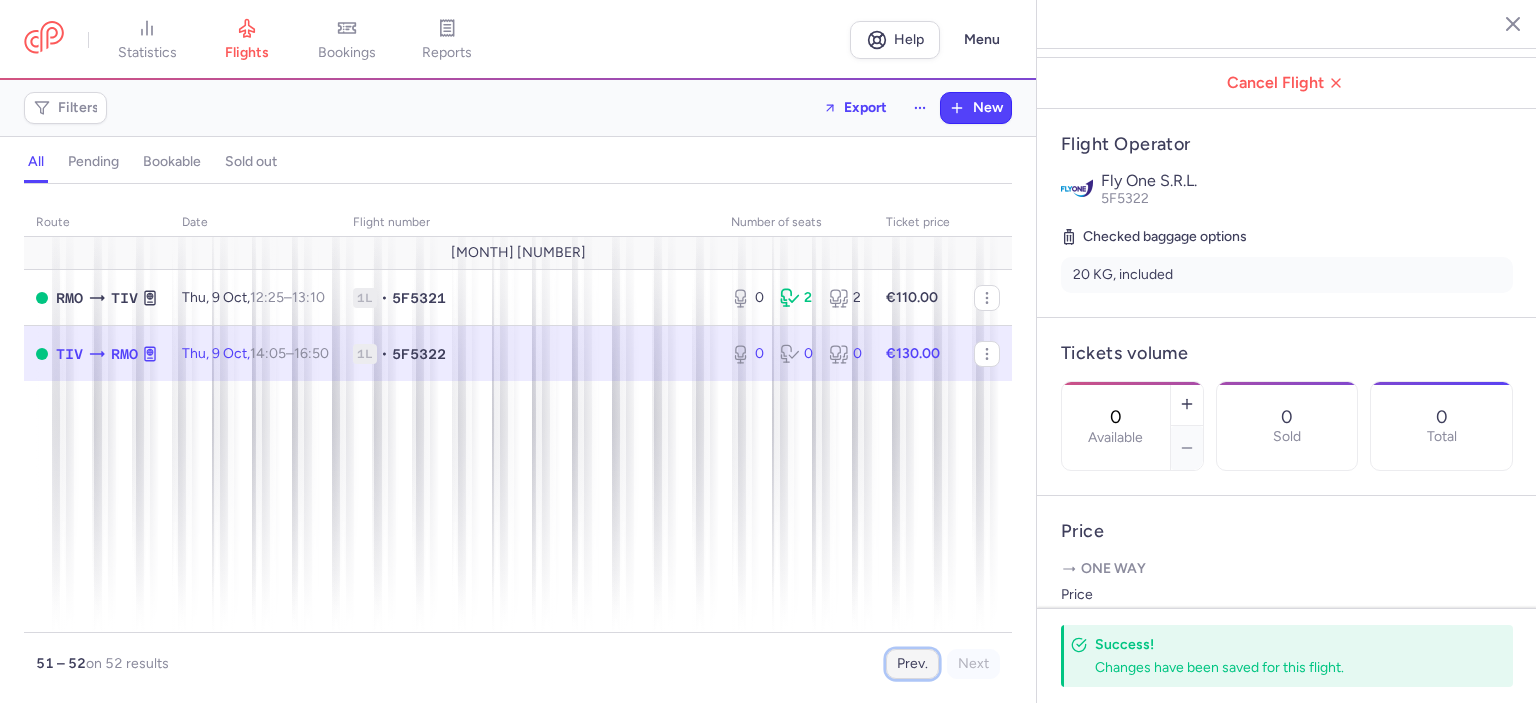 click on "Prev." at bounding box center (912, 664) 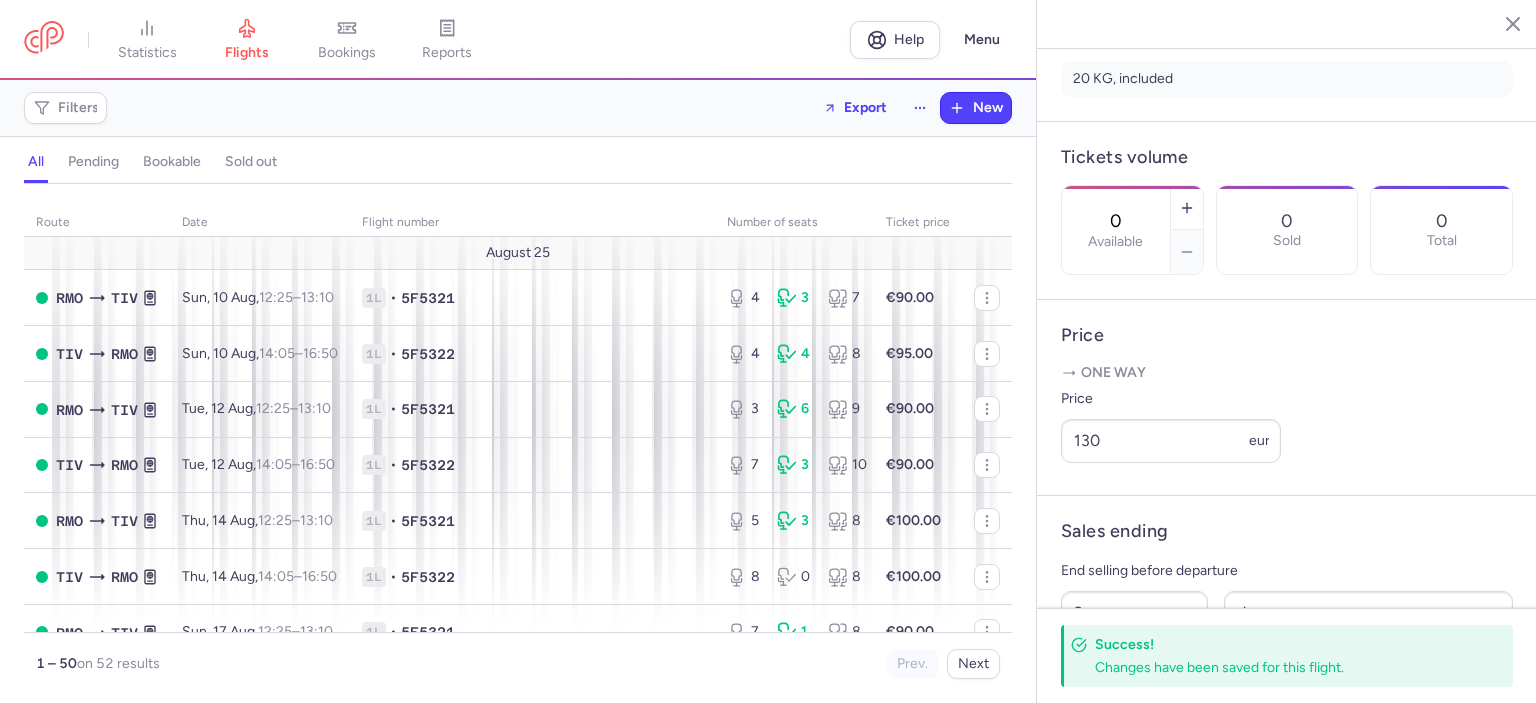scroll, scrollTop: 500, scrollLeft: 0, axis: vertical 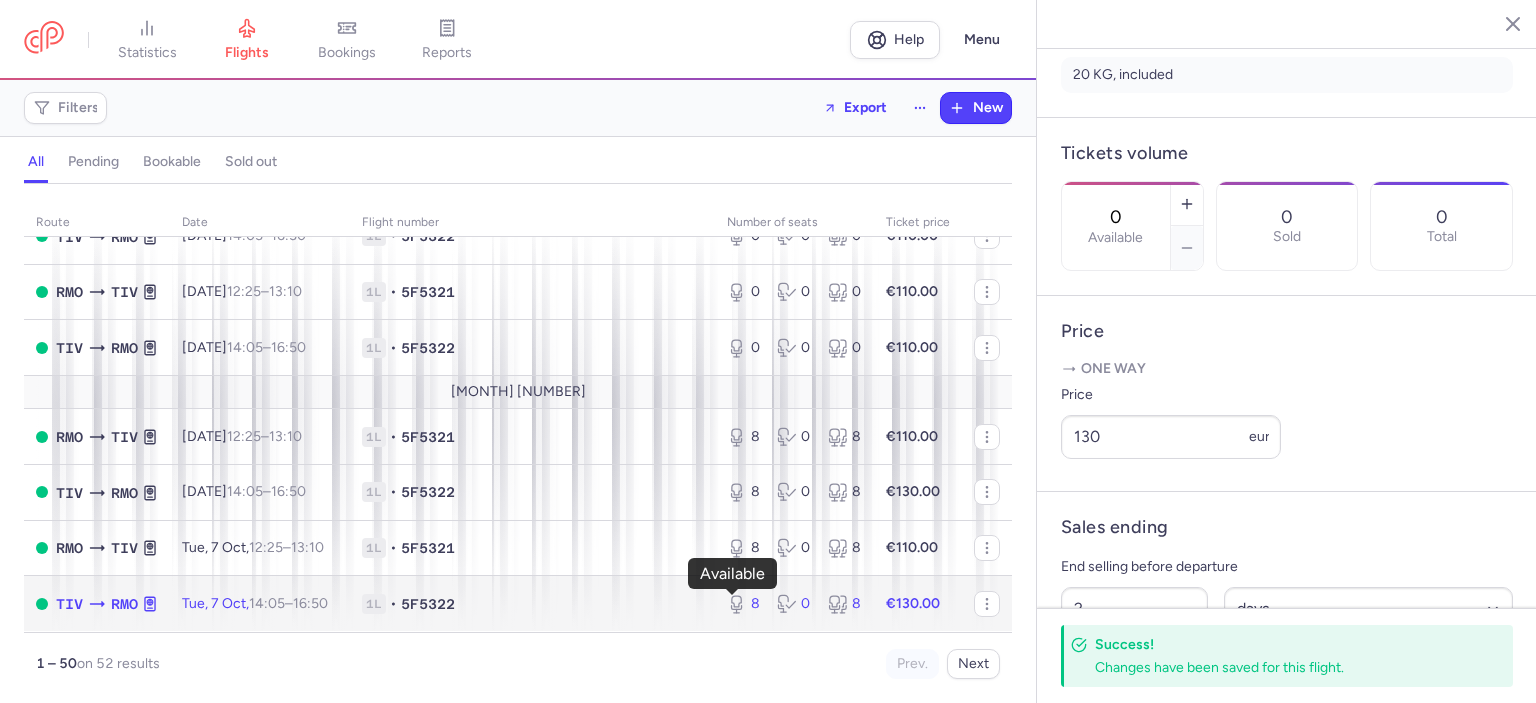click 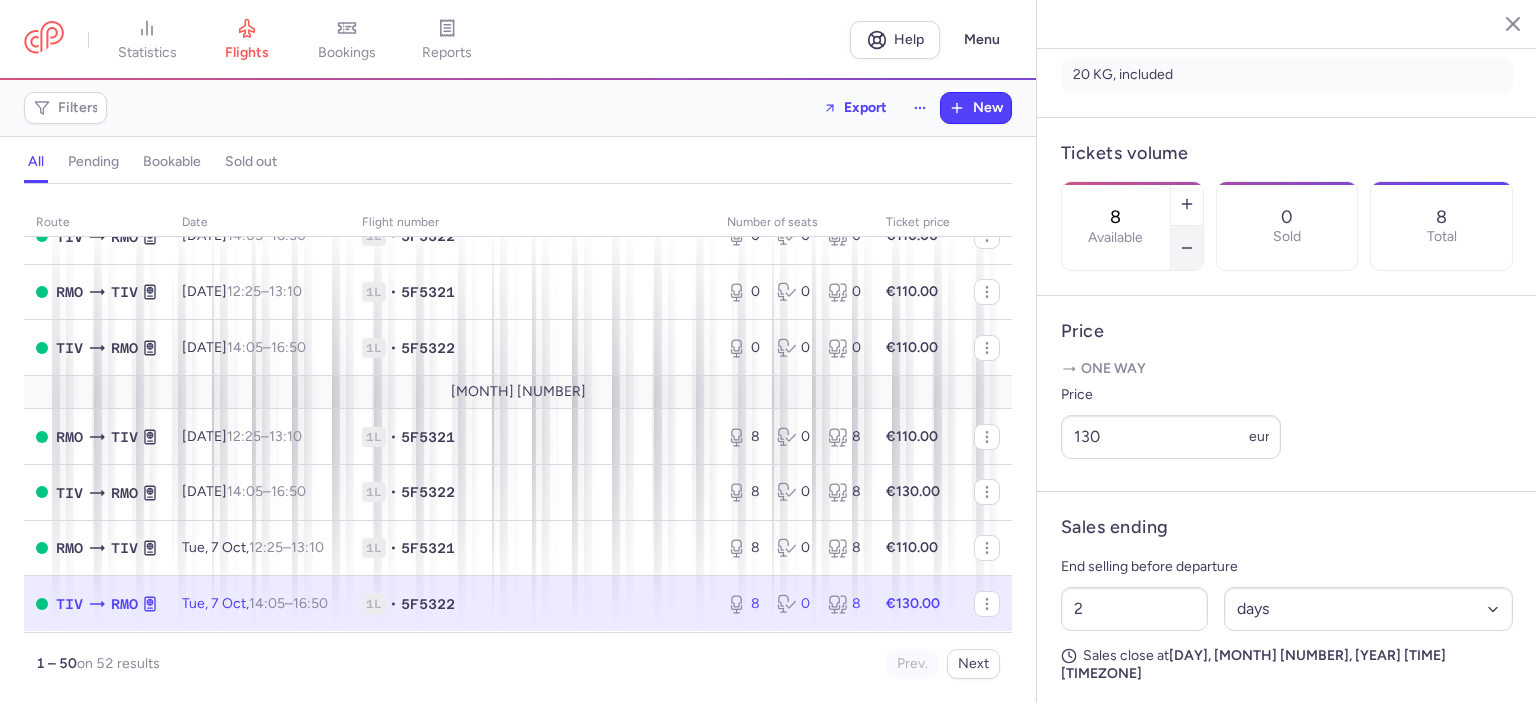 click 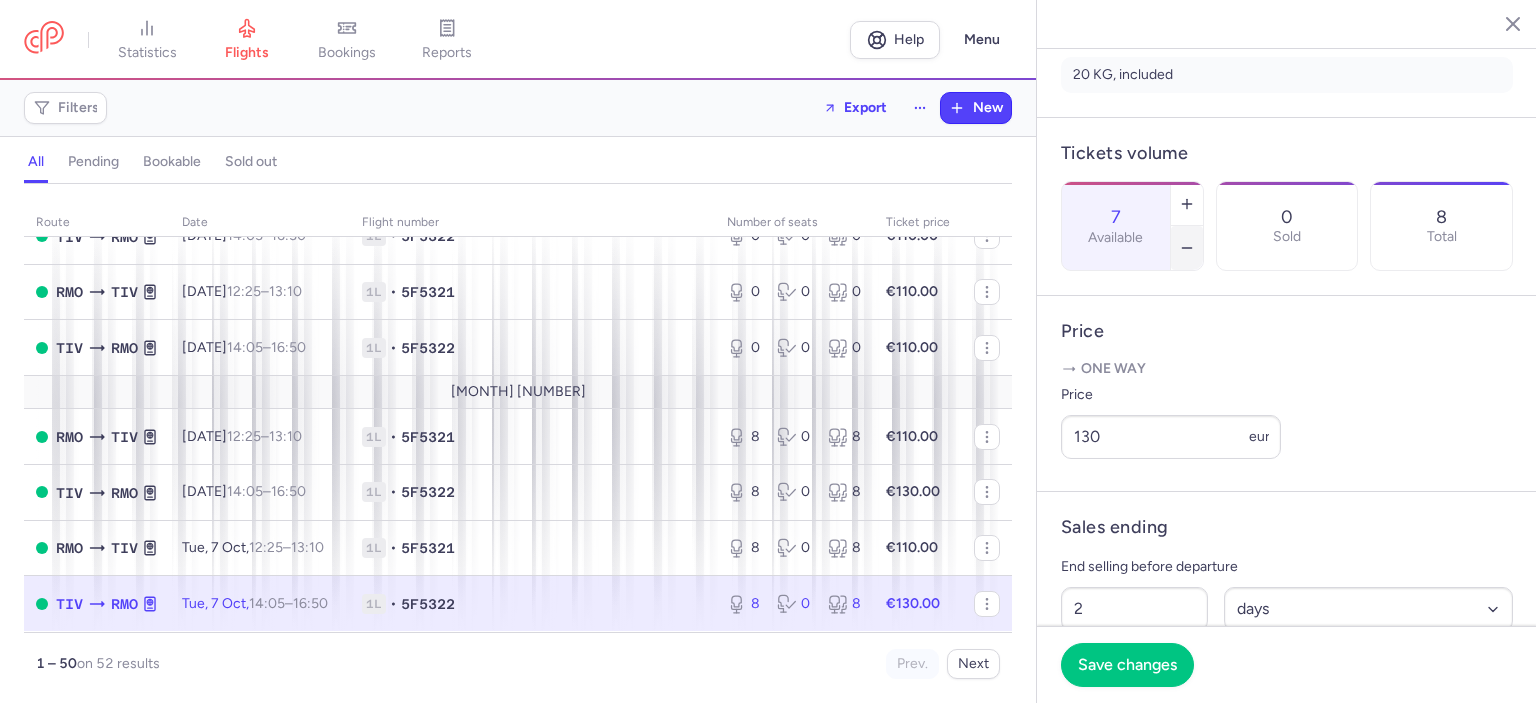 click 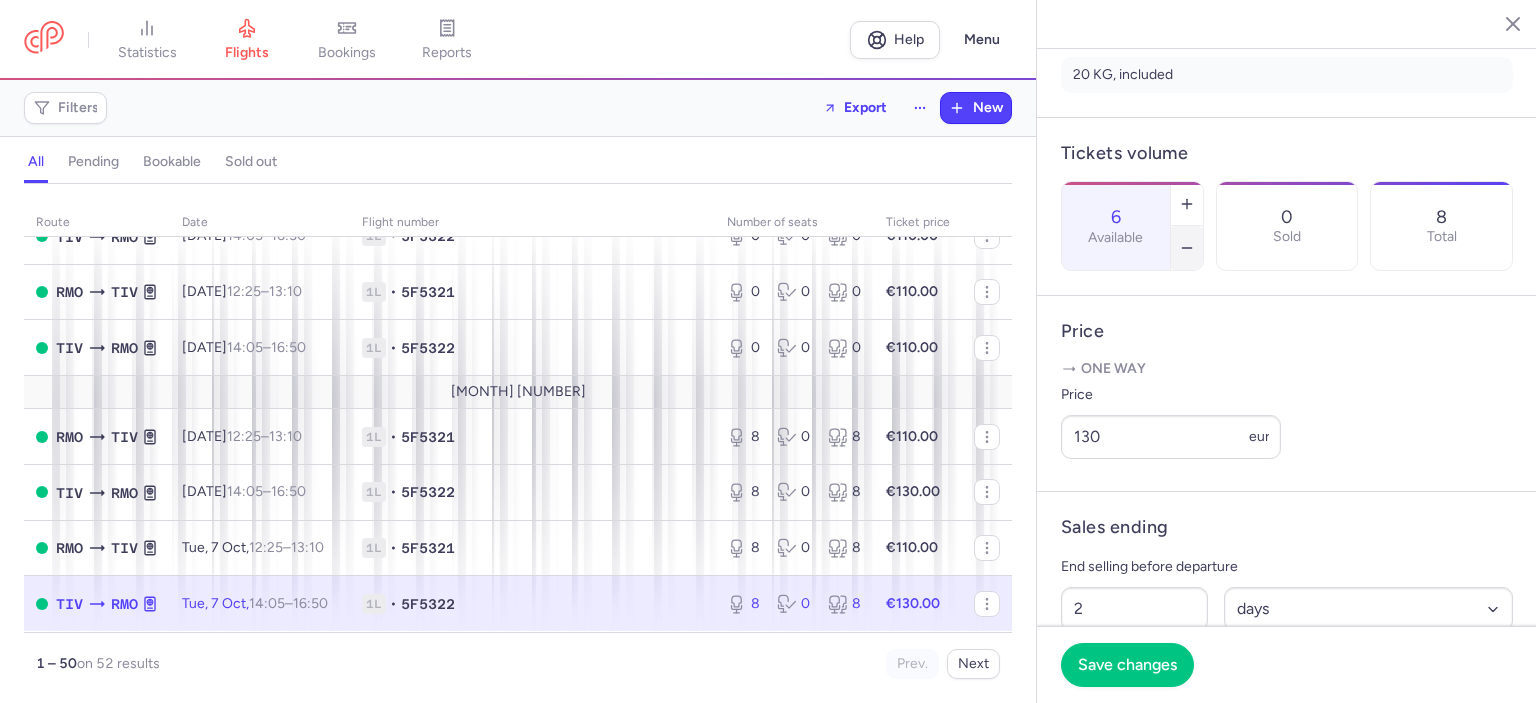 click 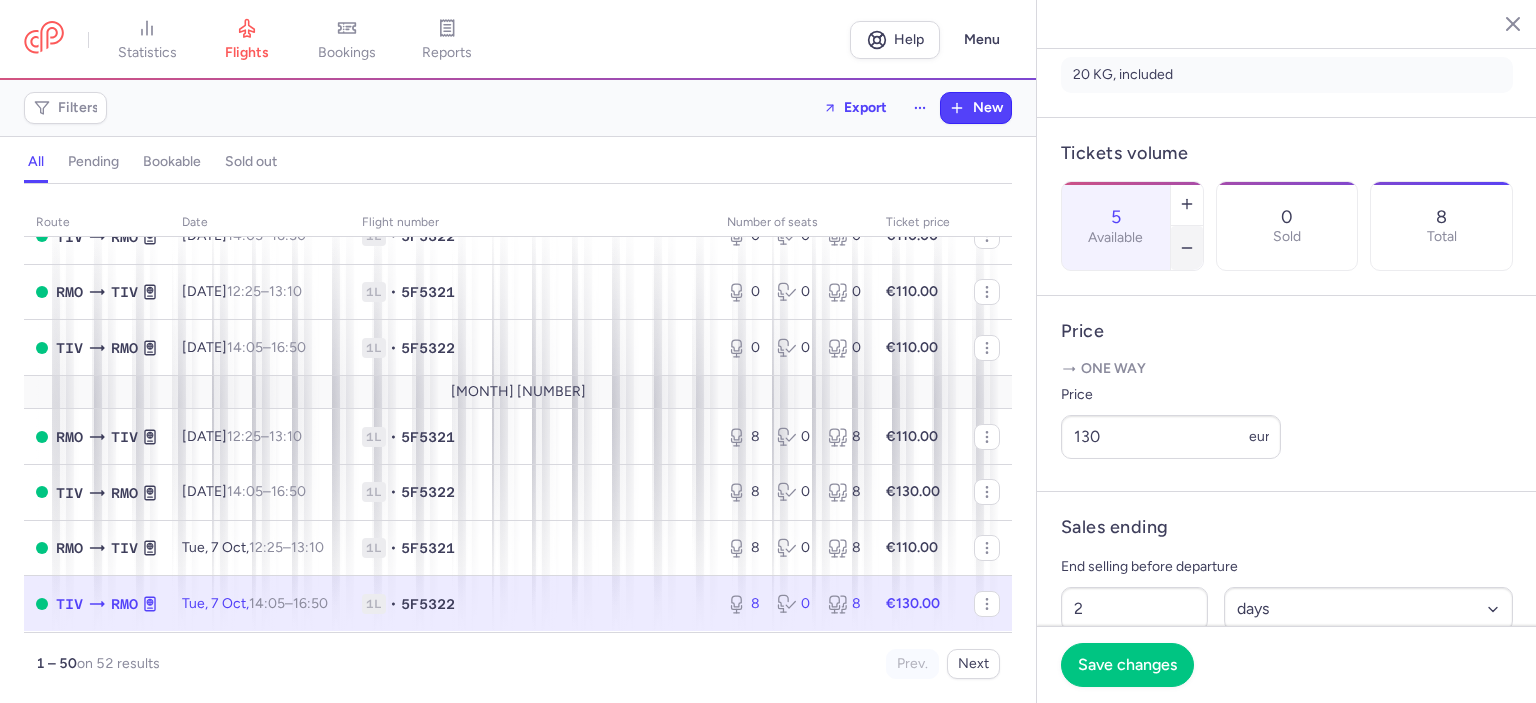 click 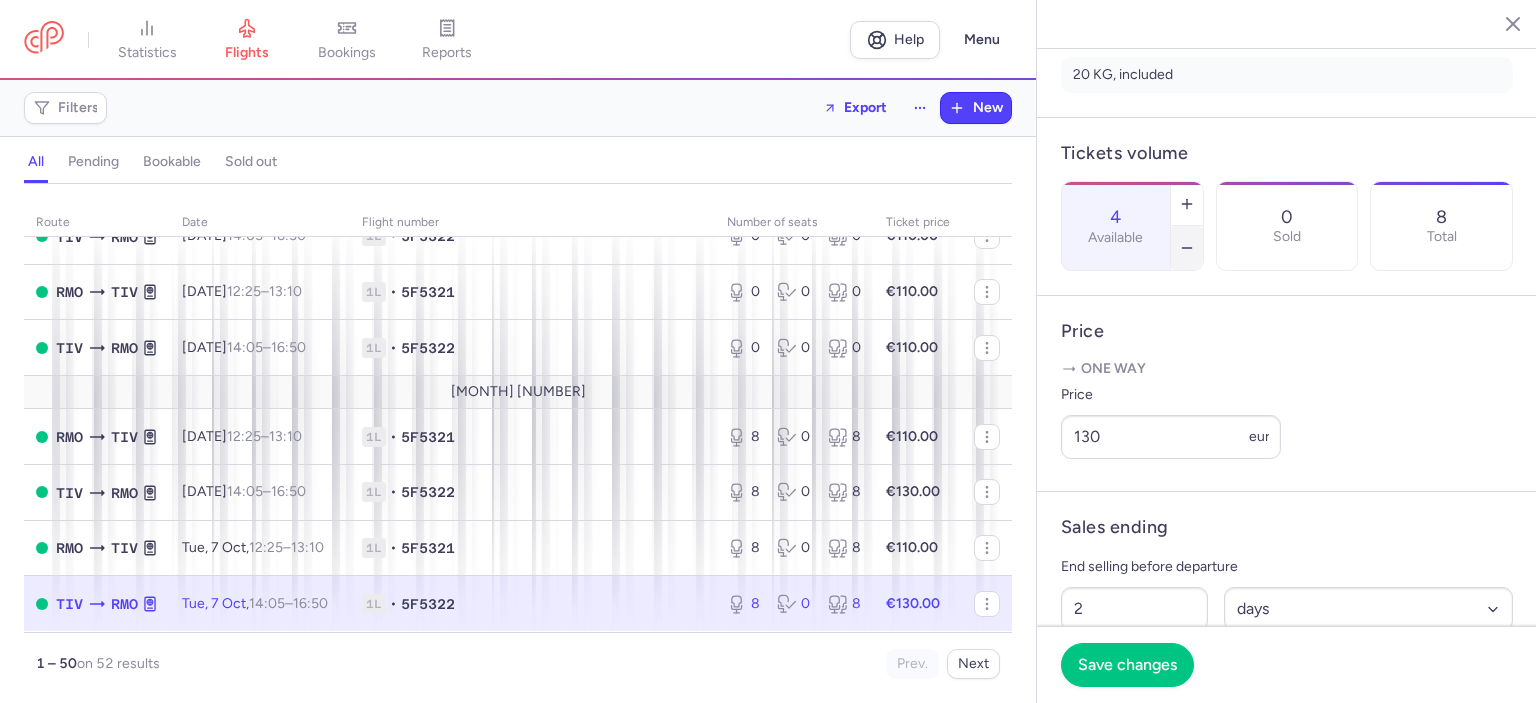 click 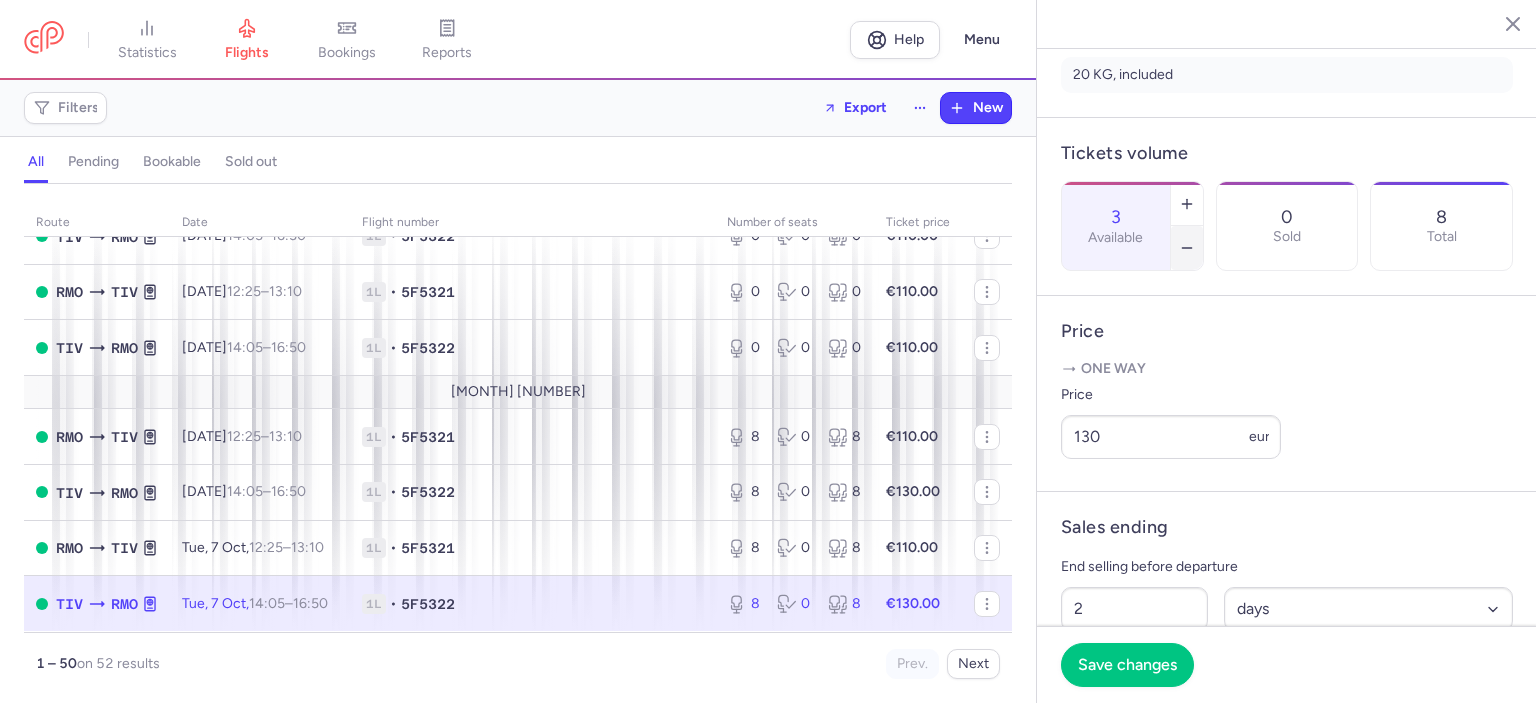 click 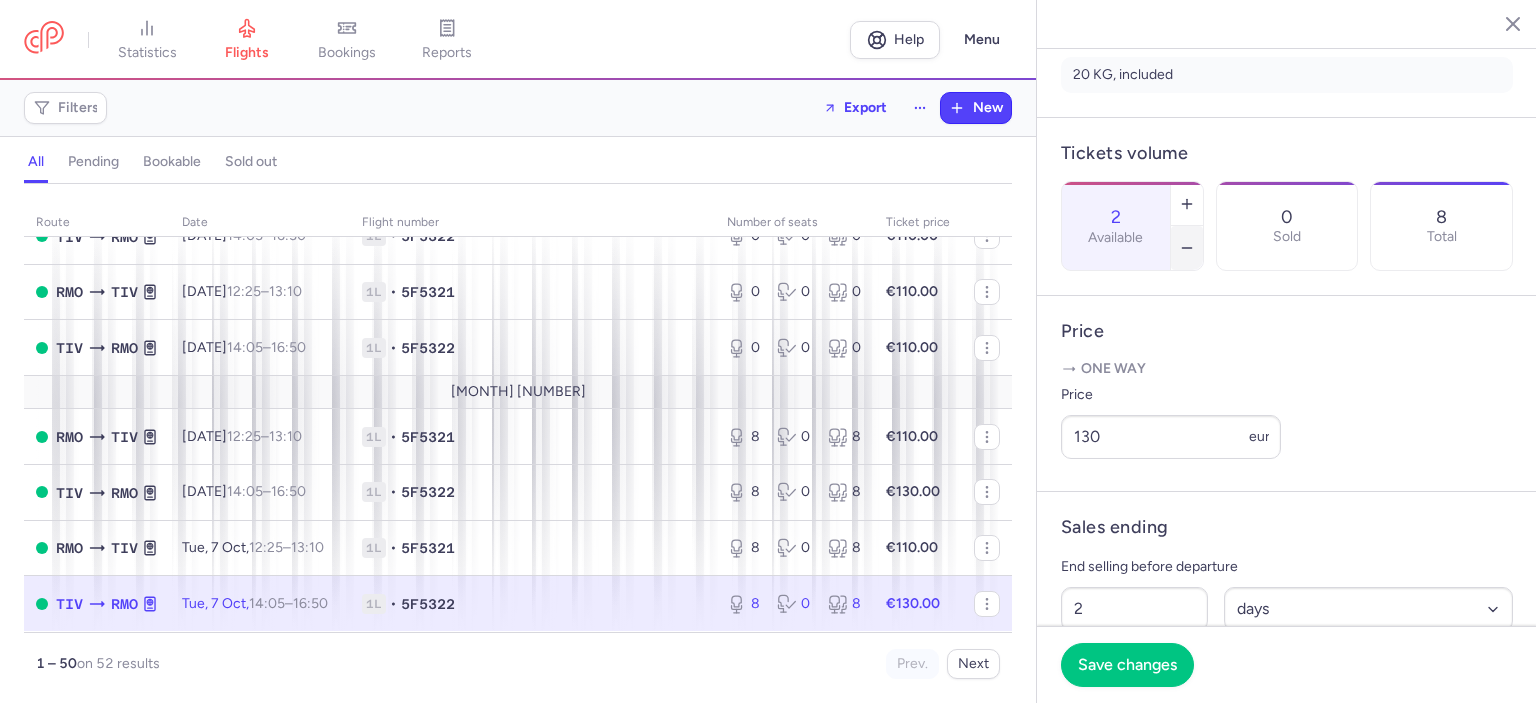 click 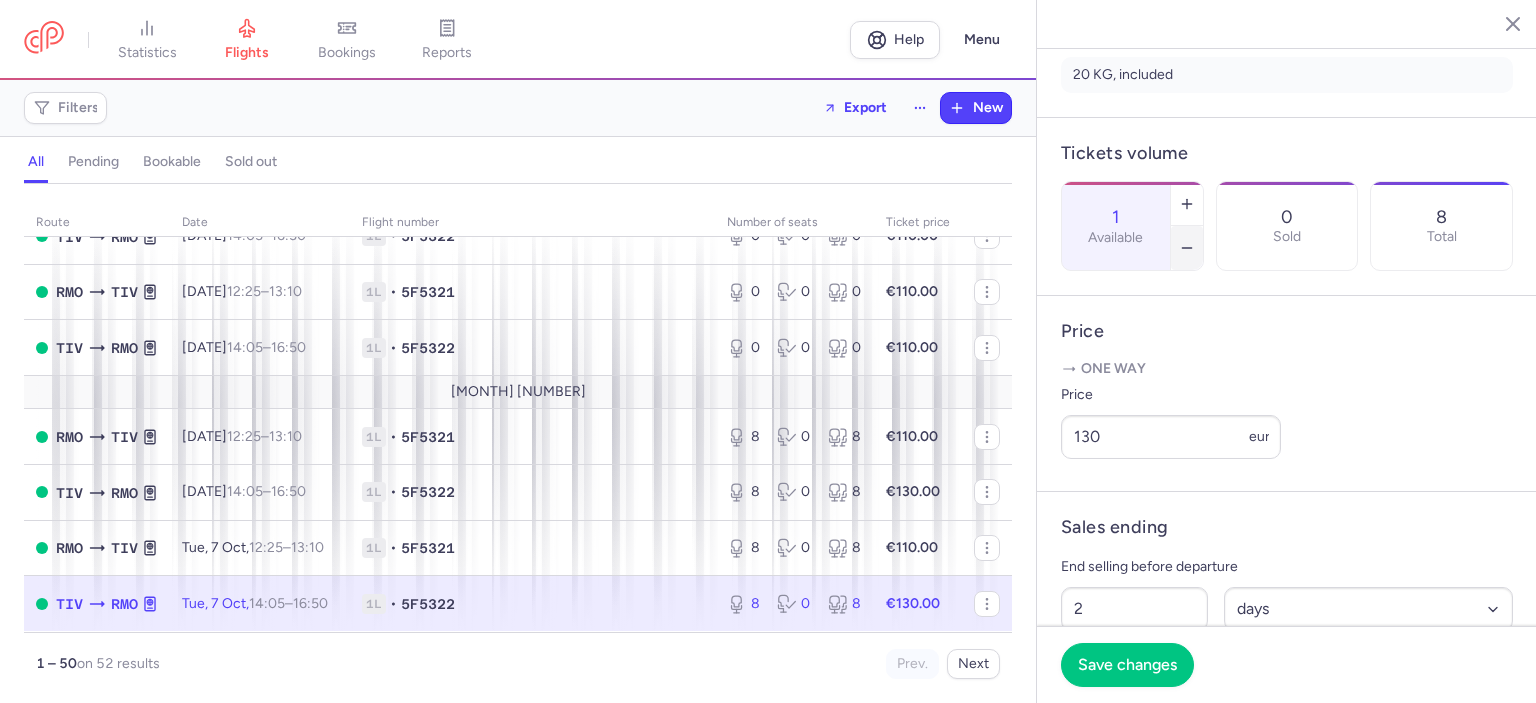 click 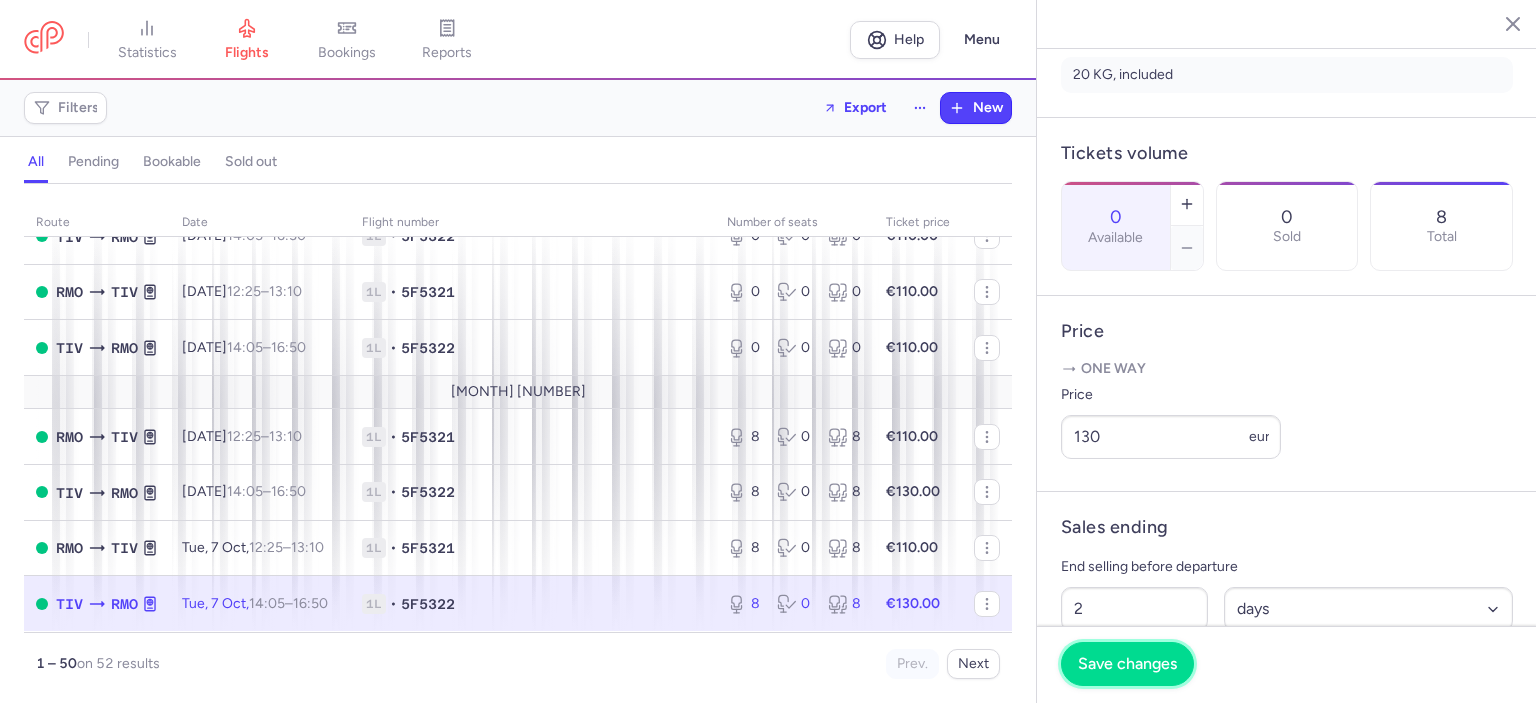 click on "Save changes" at bounding box center [1127, 664] 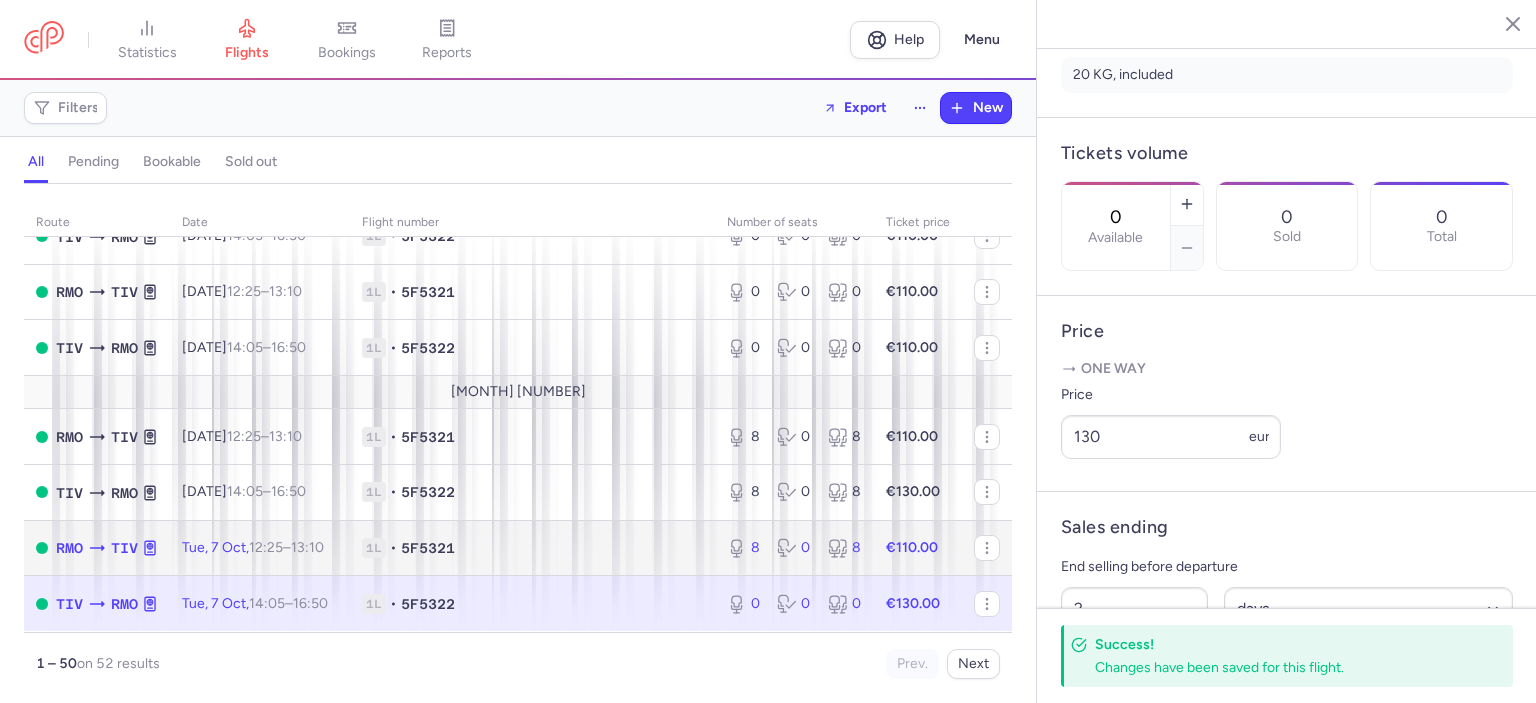 click 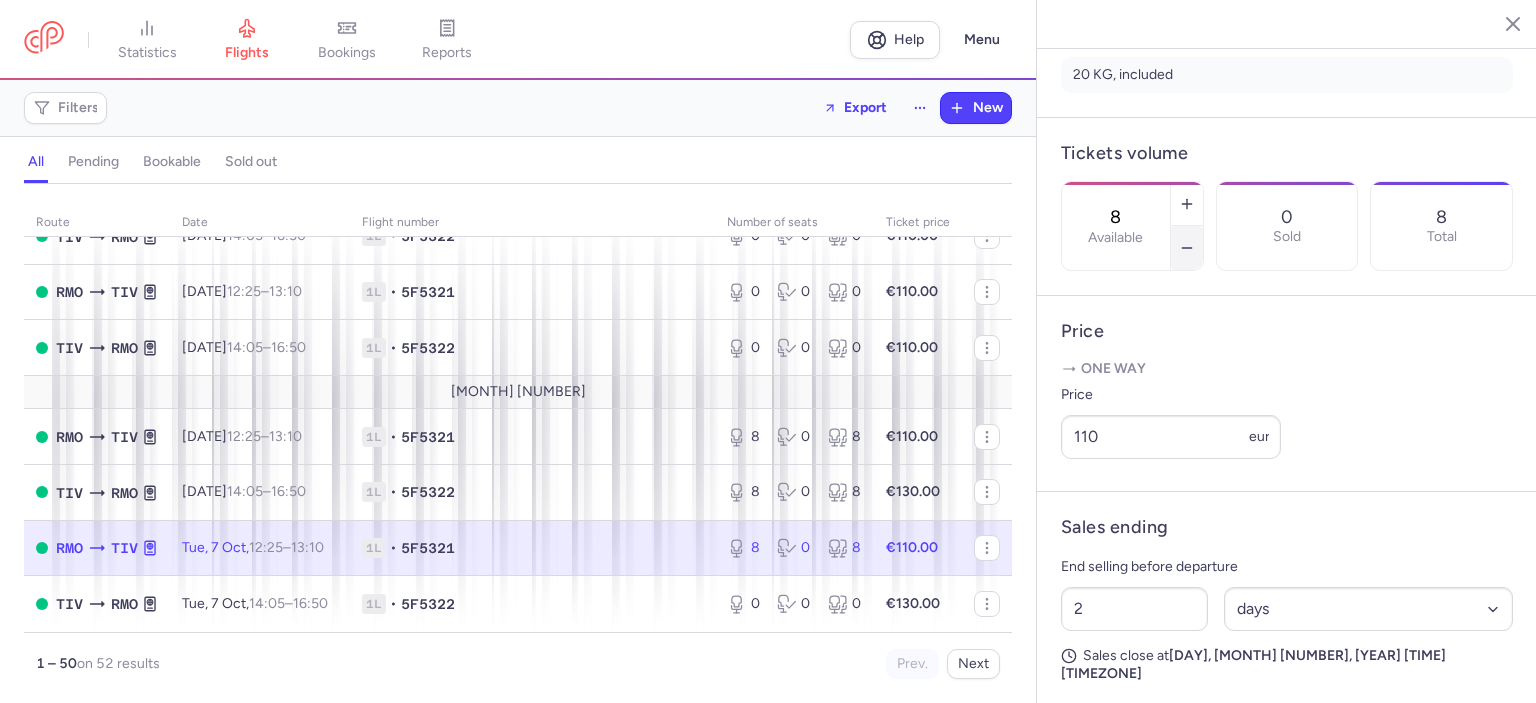 click 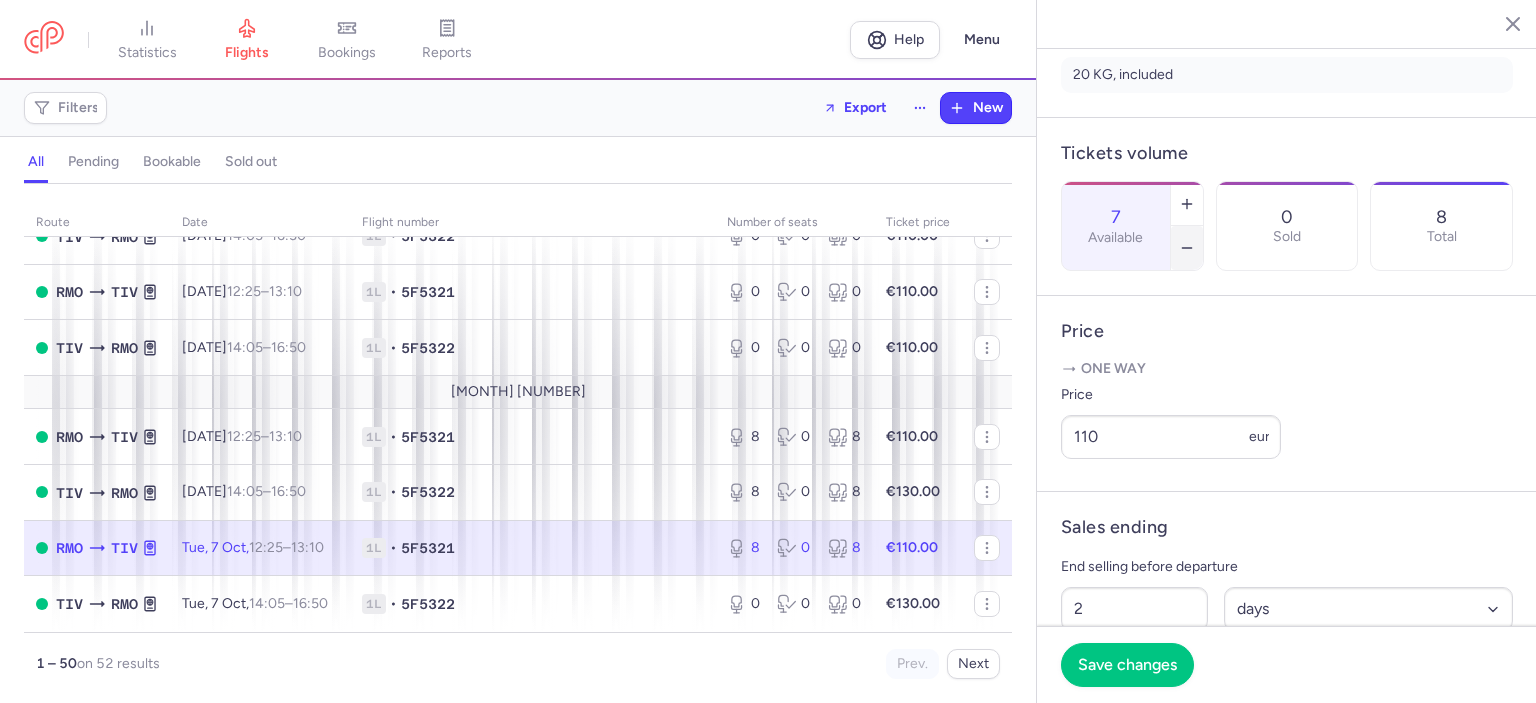 click 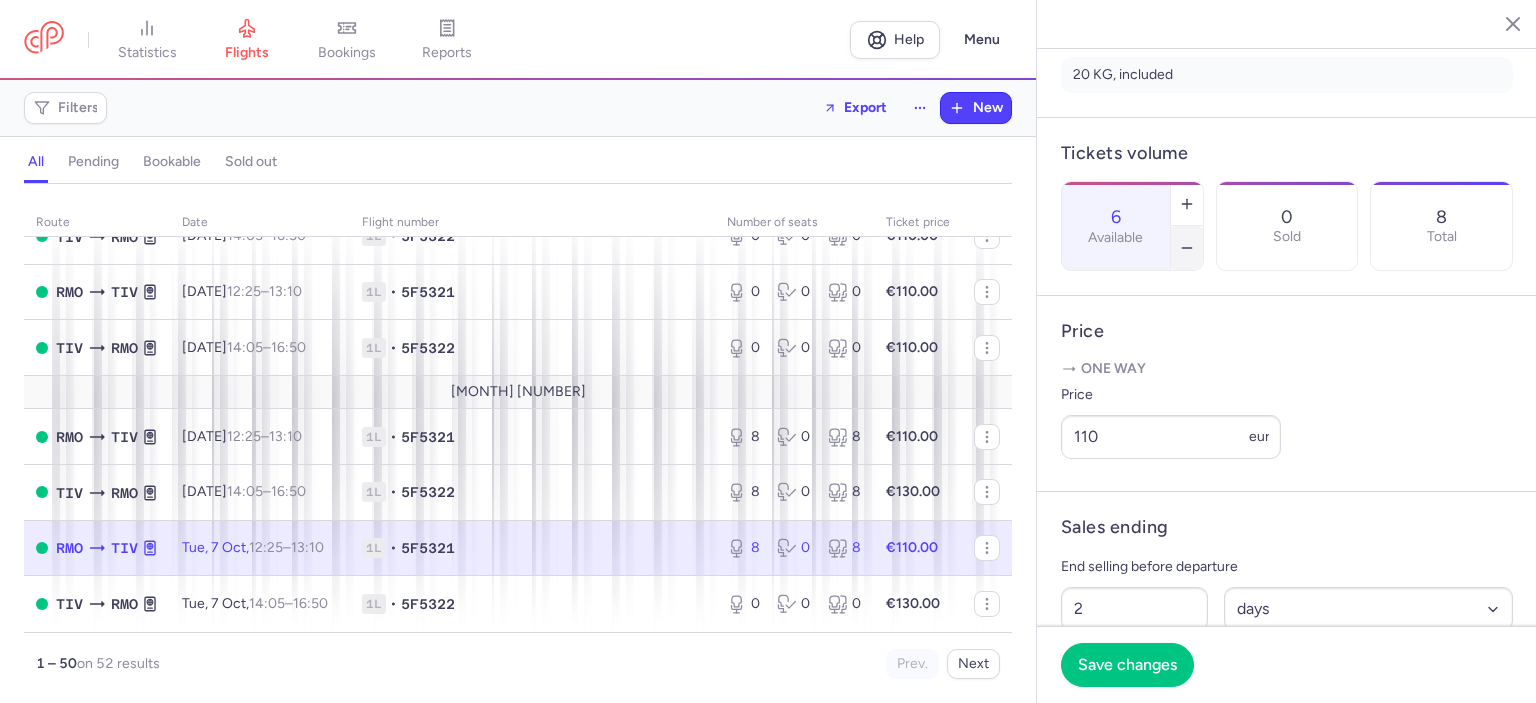 click 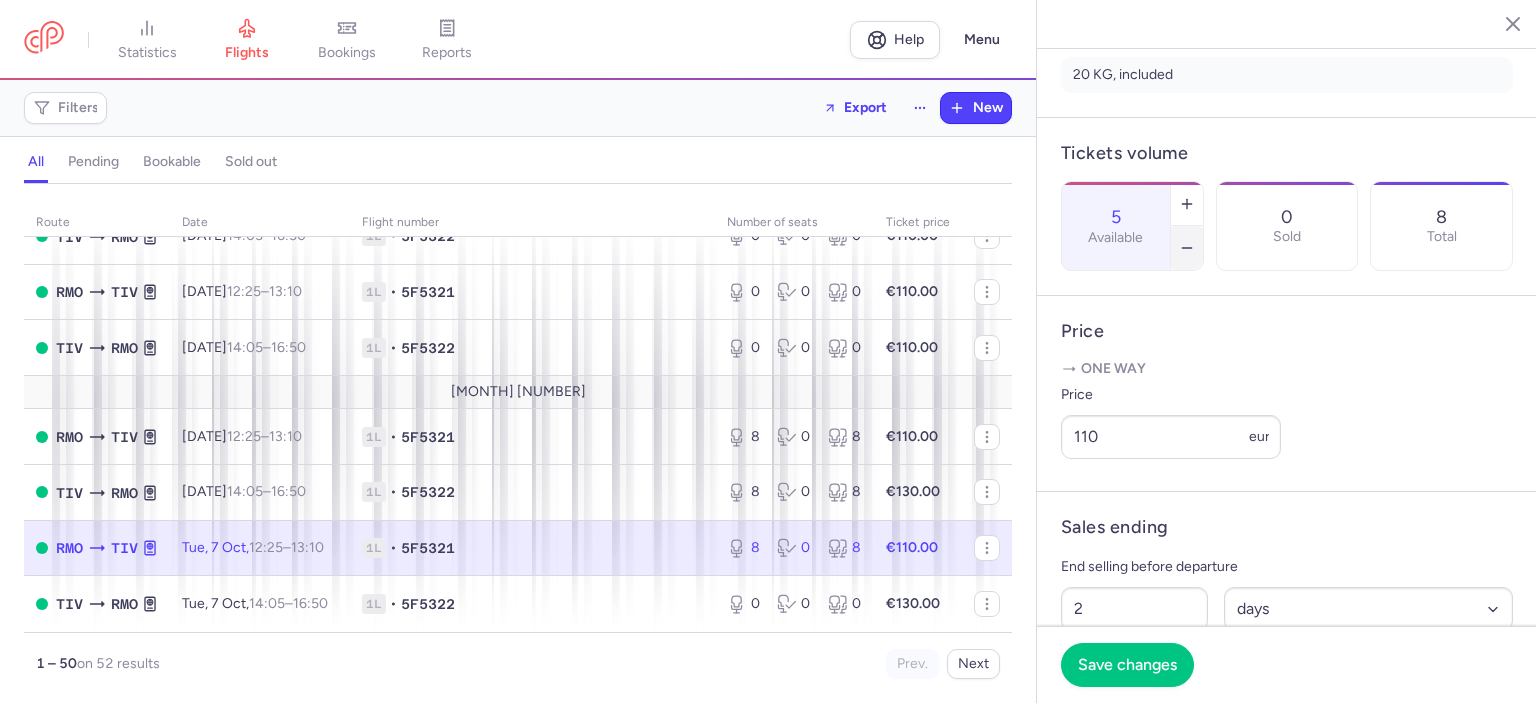 click 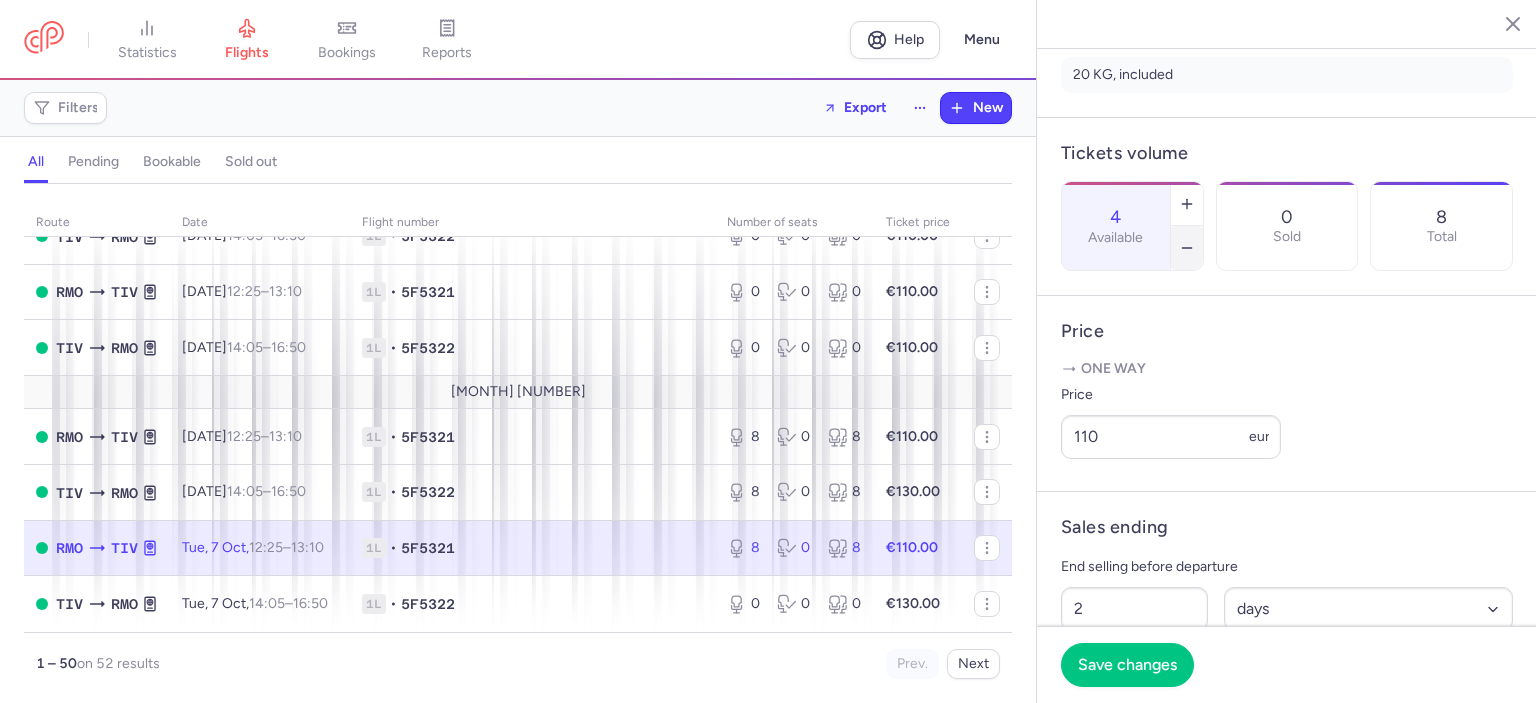 click 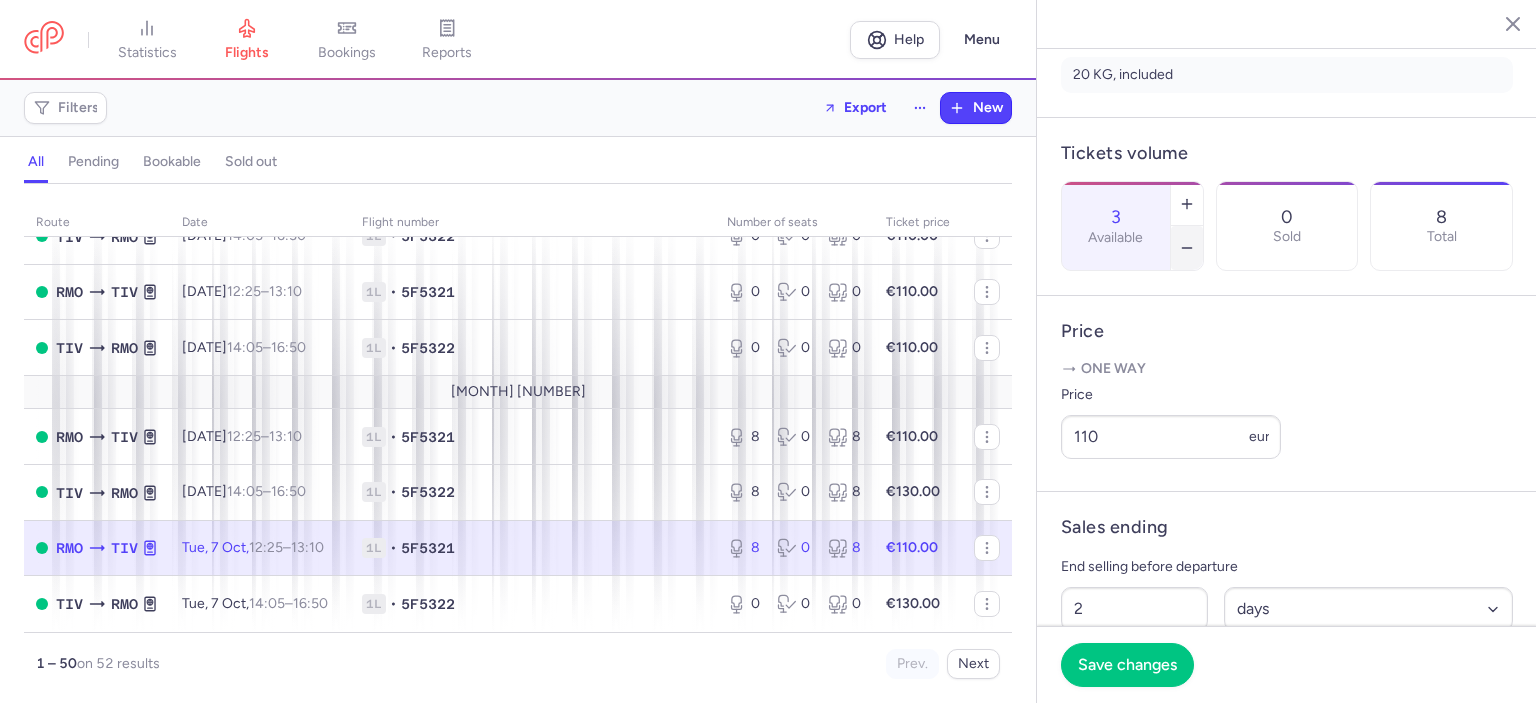 click 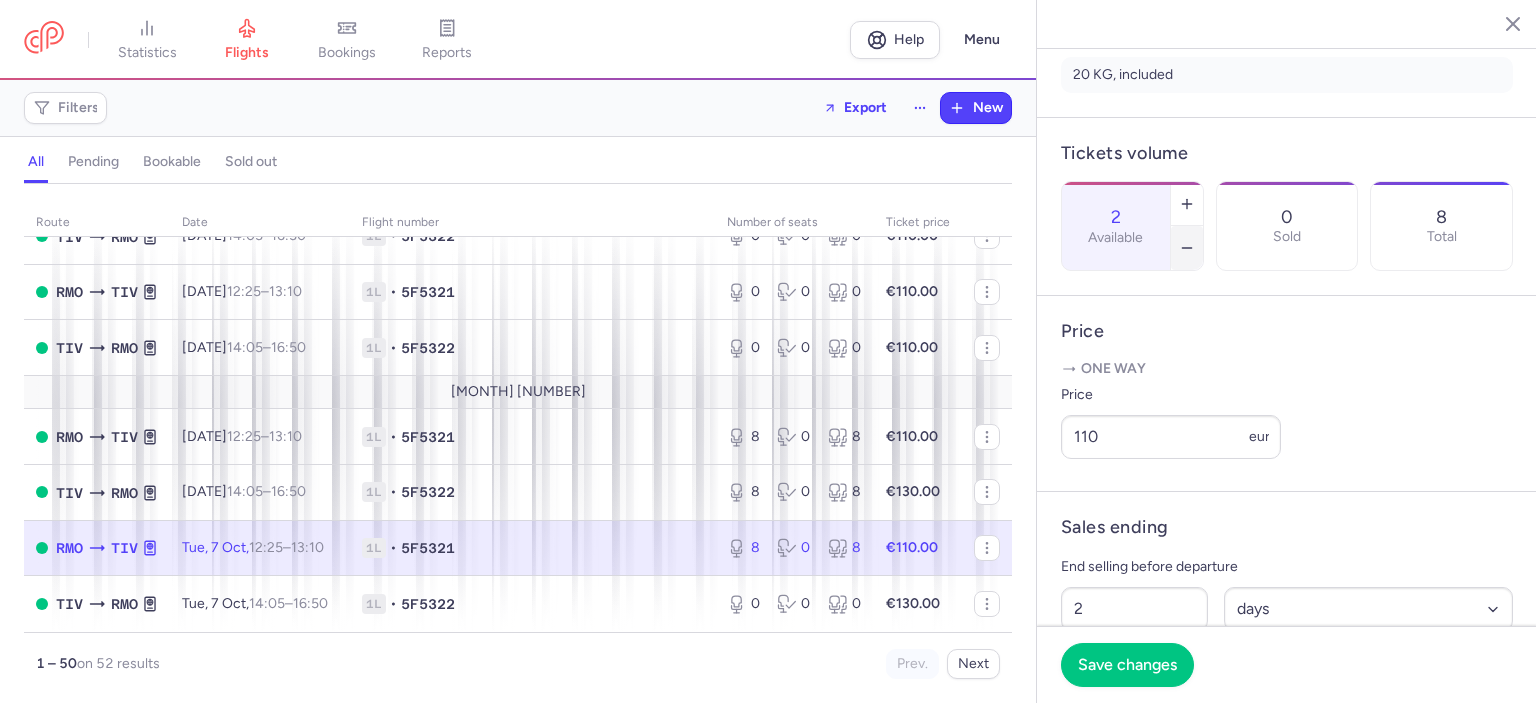 click 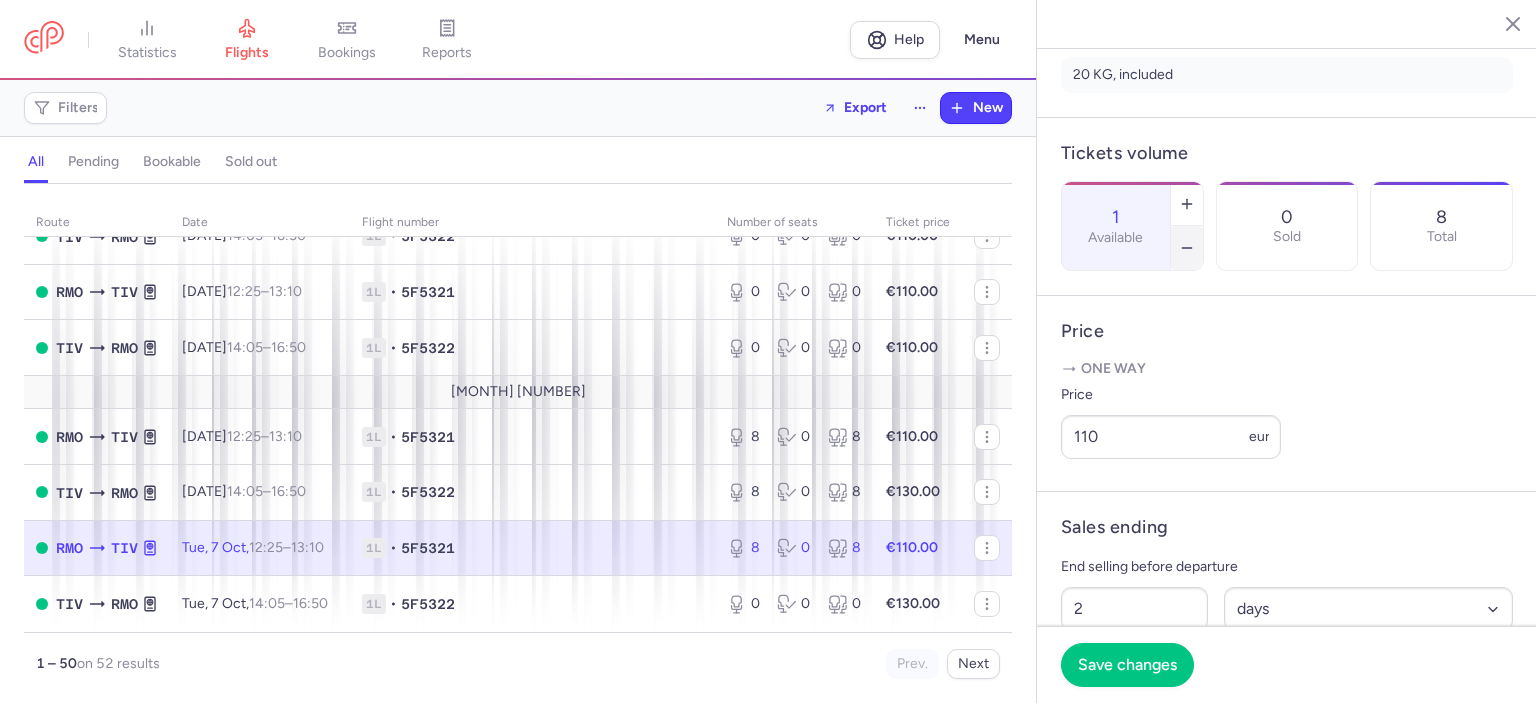 click 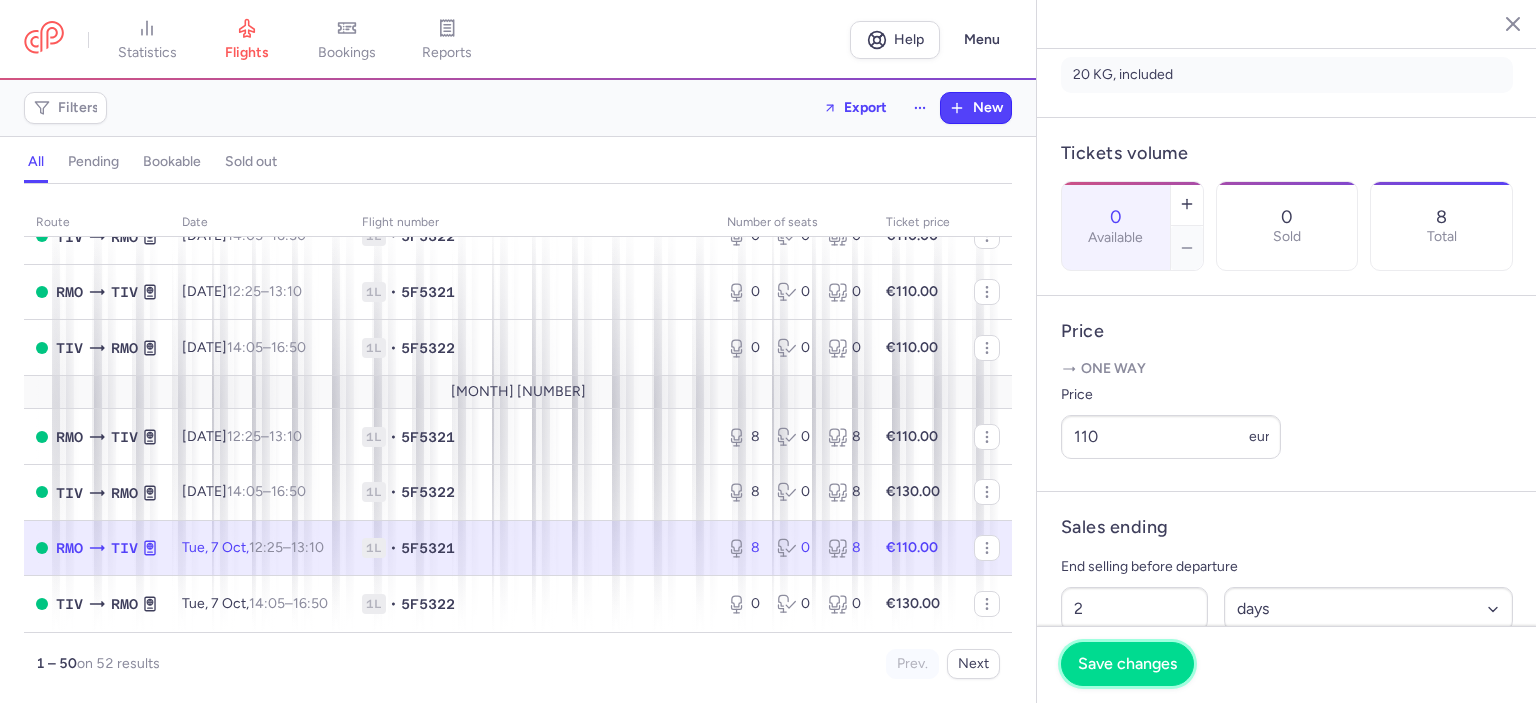 click on "Save changes" at bounding box center (1127, 664) 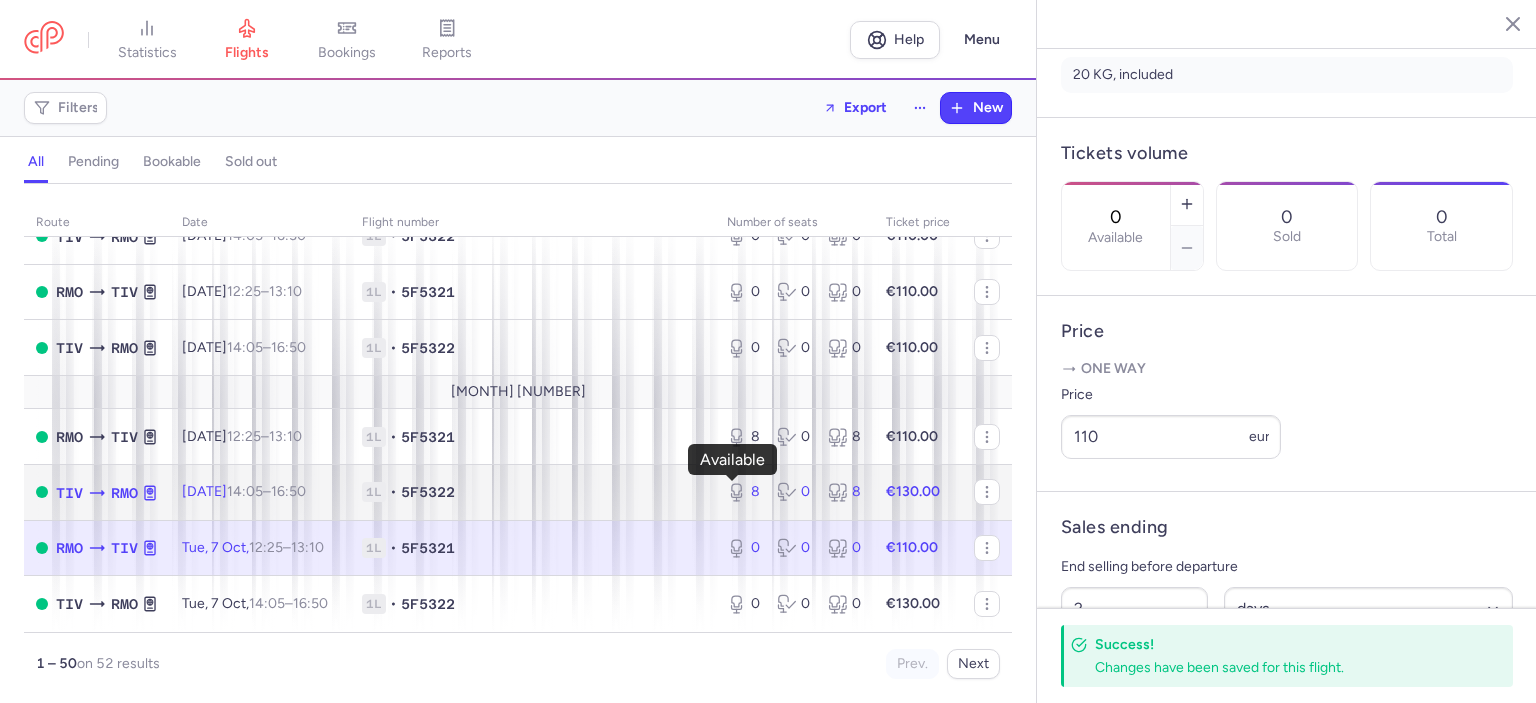 click on "8" at bounding box center [744, 492] 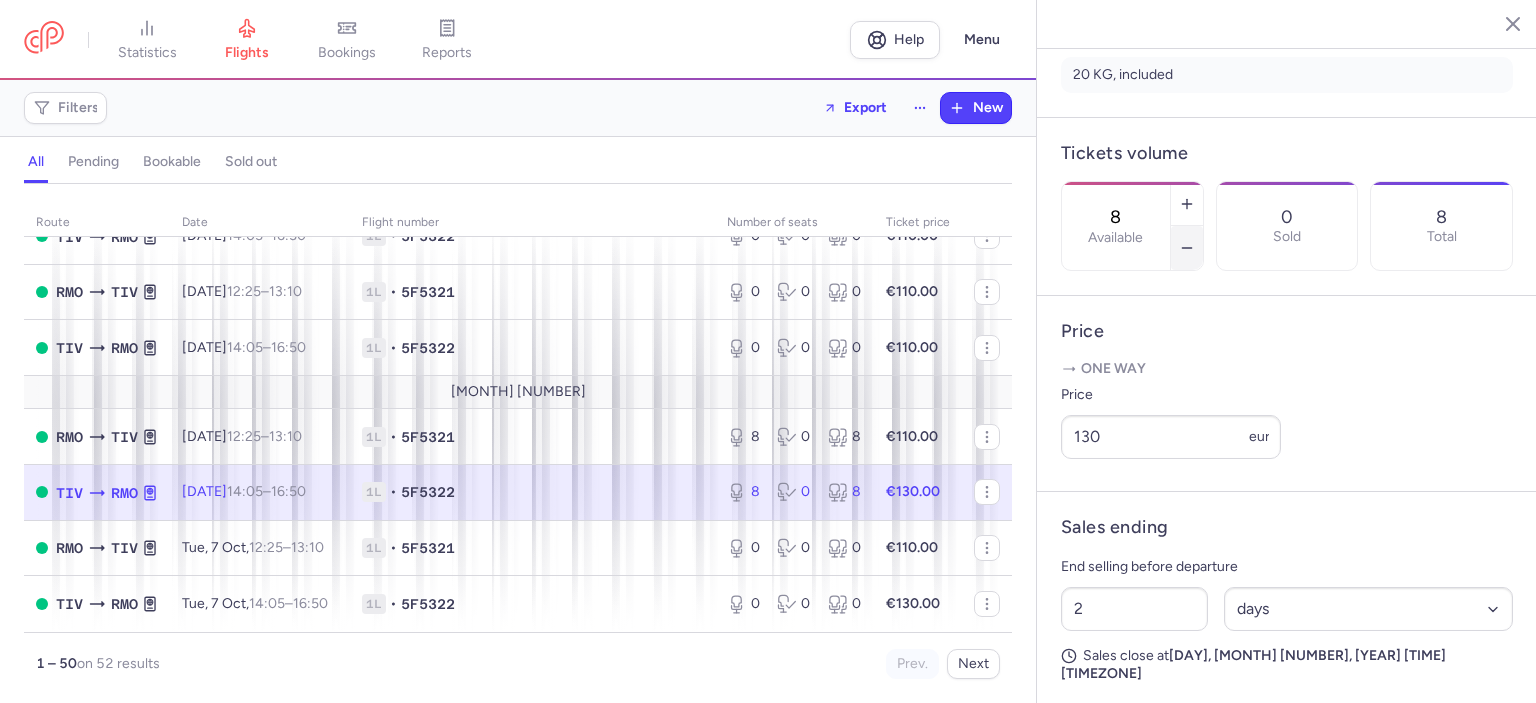 click 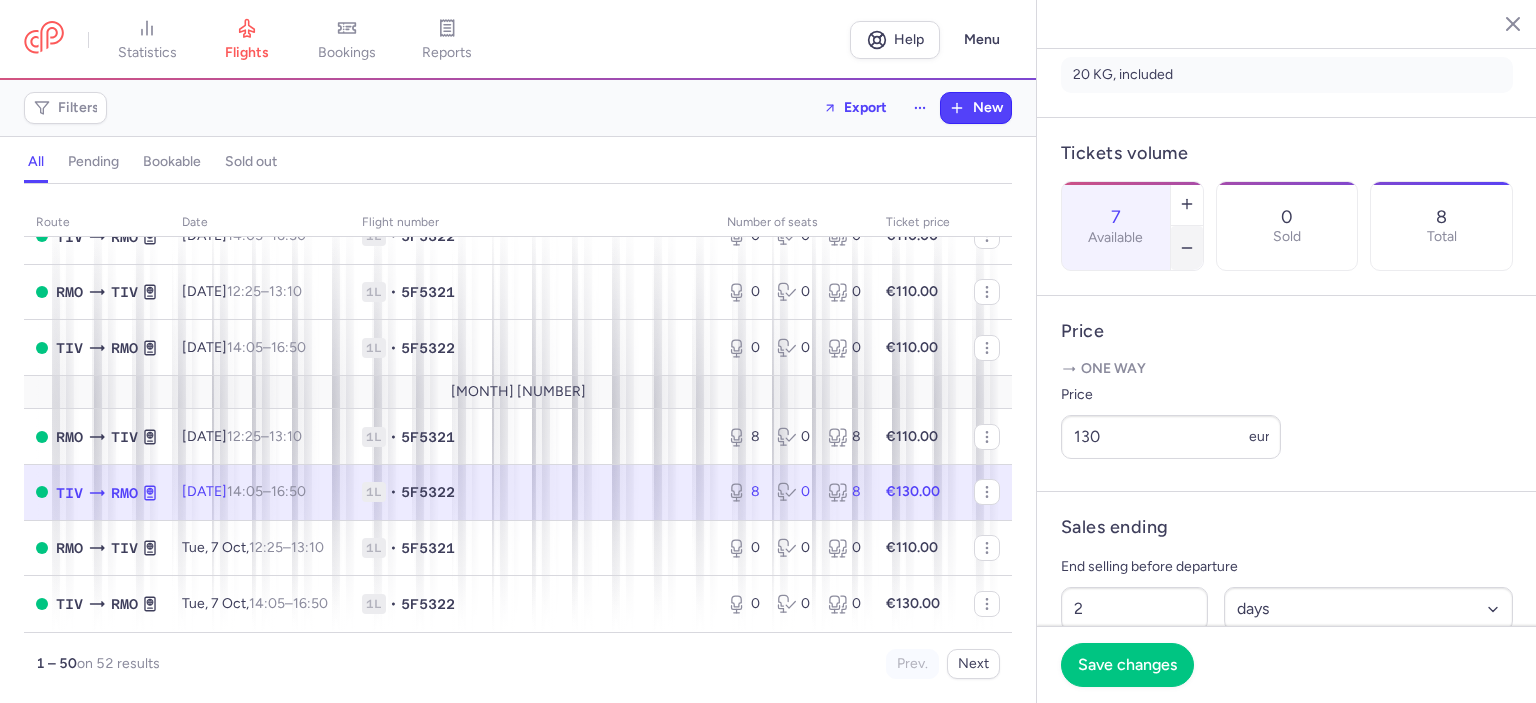click 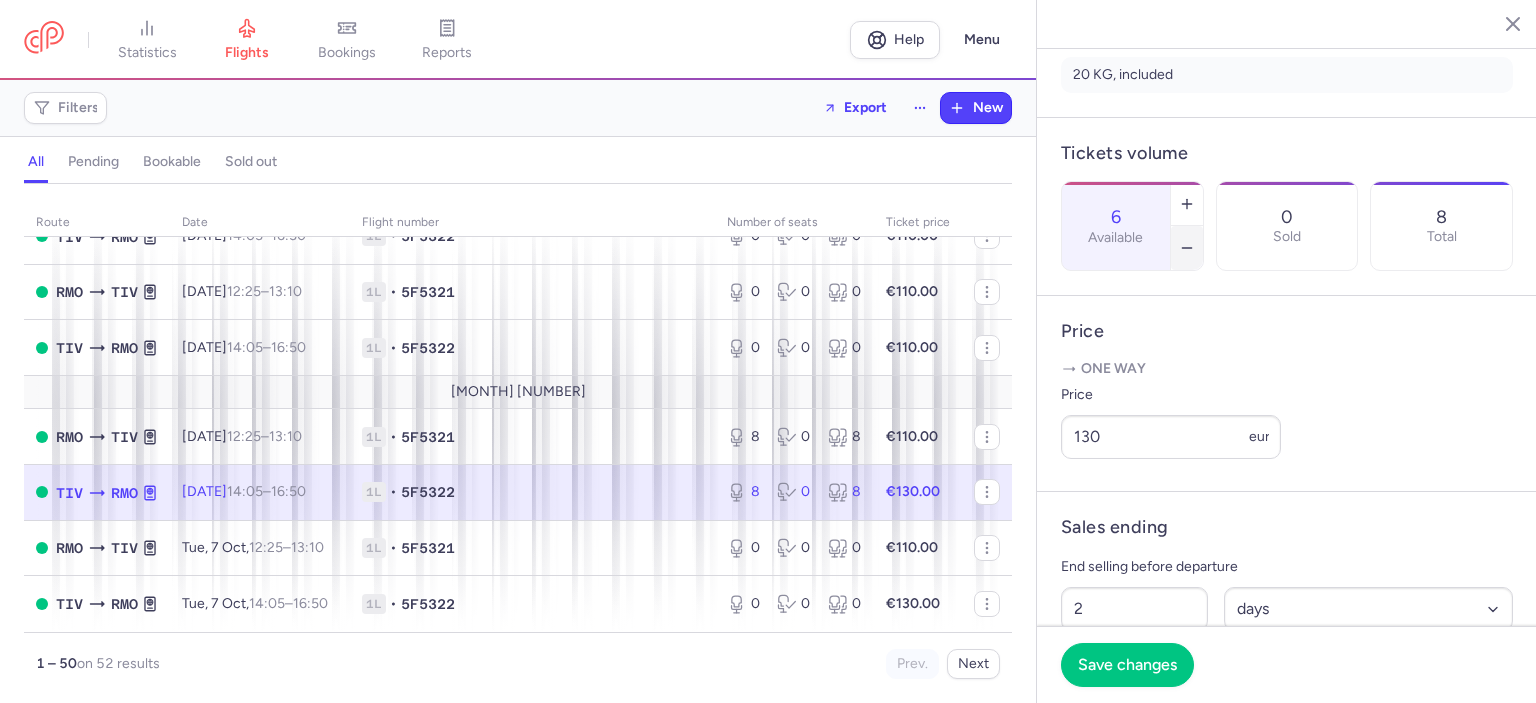 click 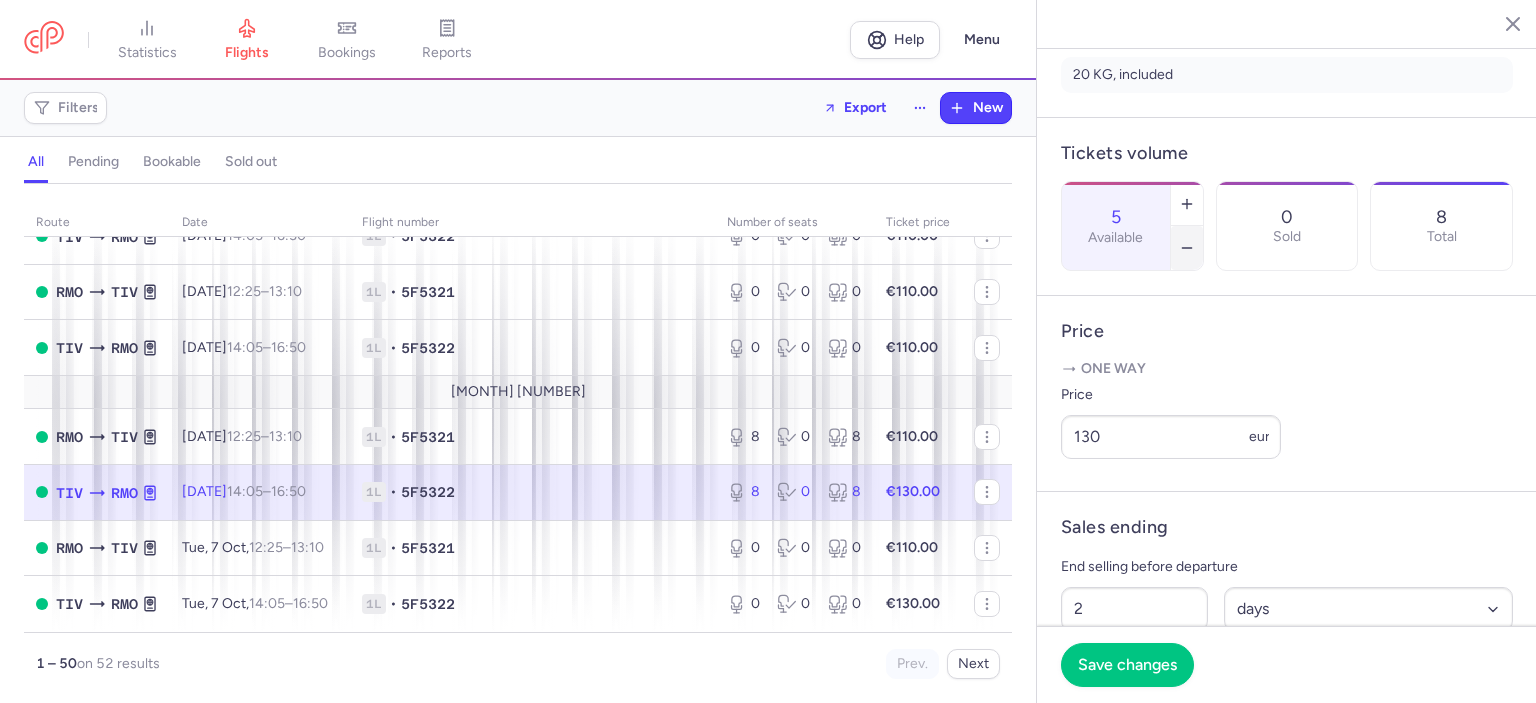 click 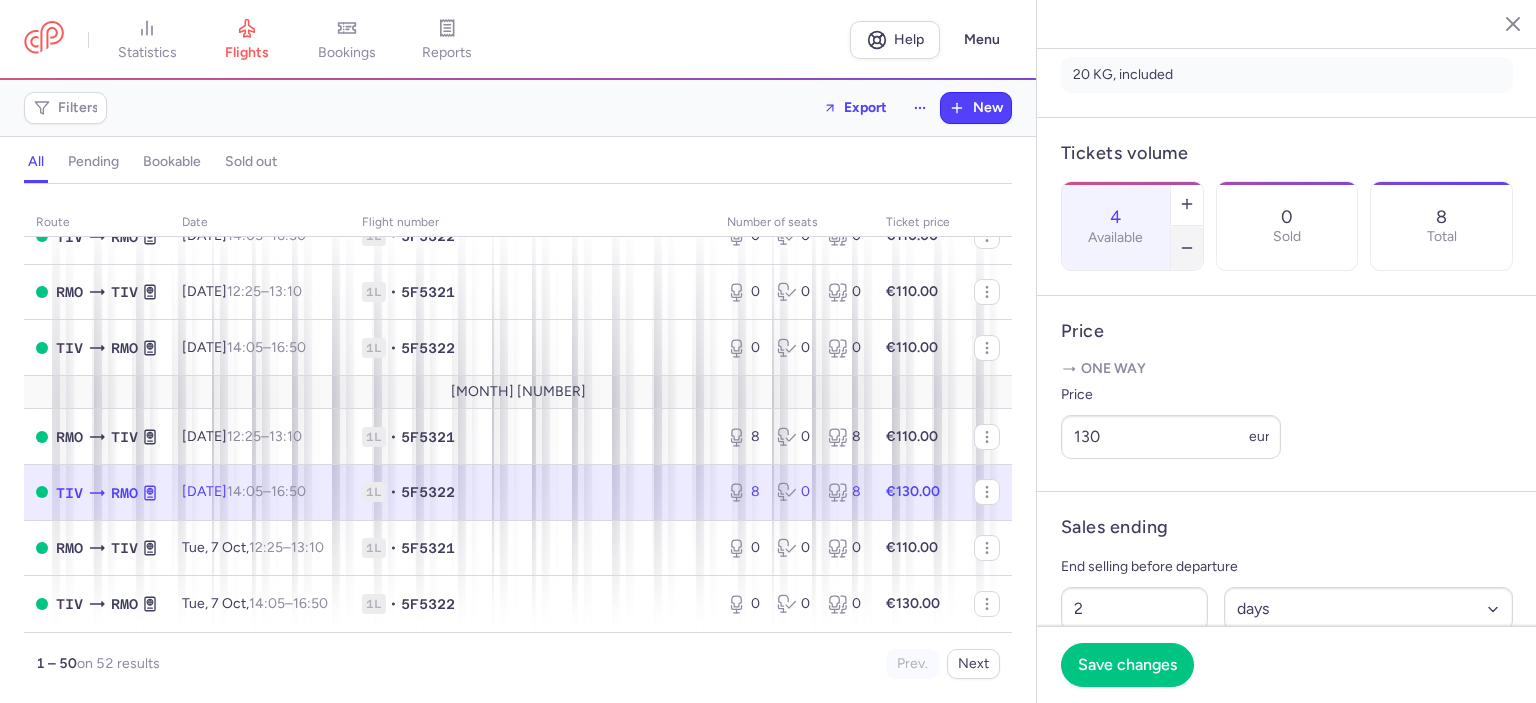 click 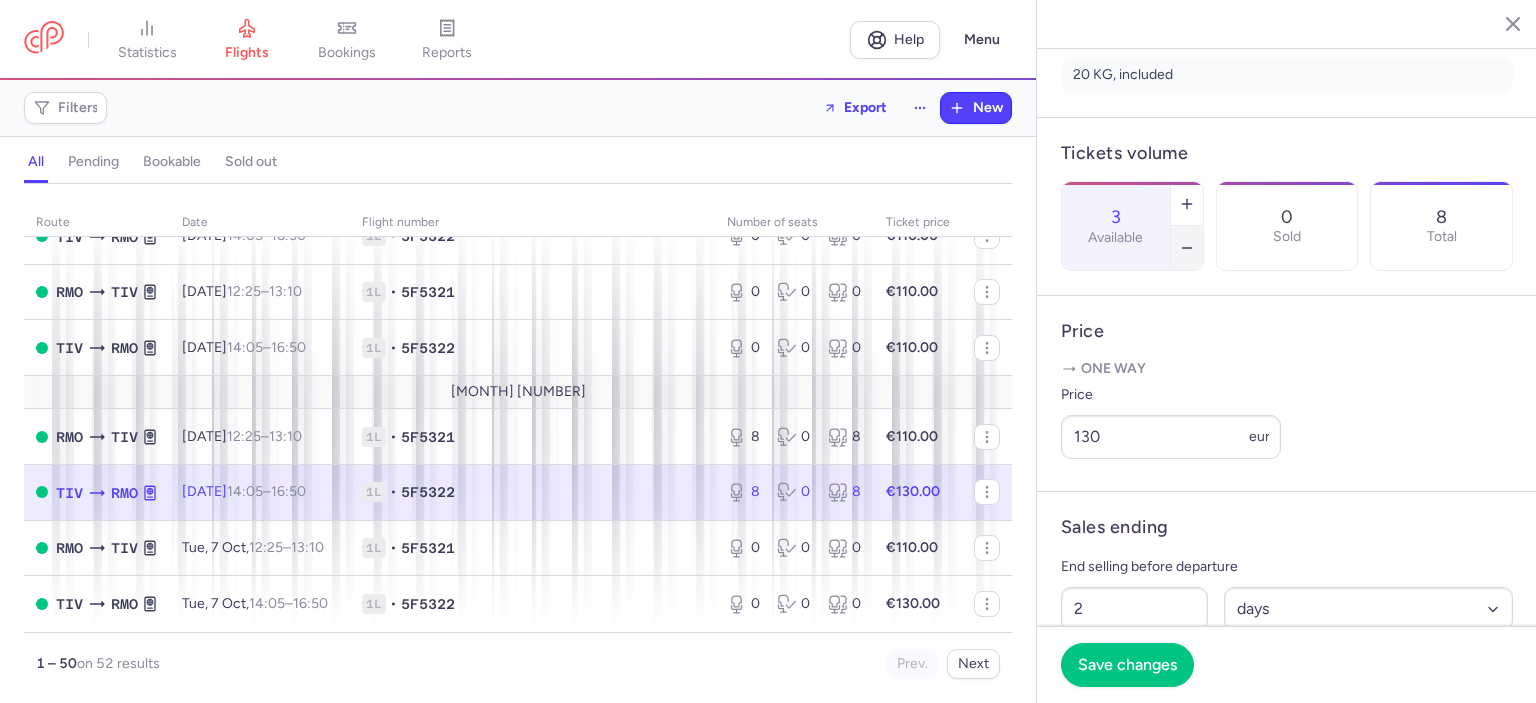 click 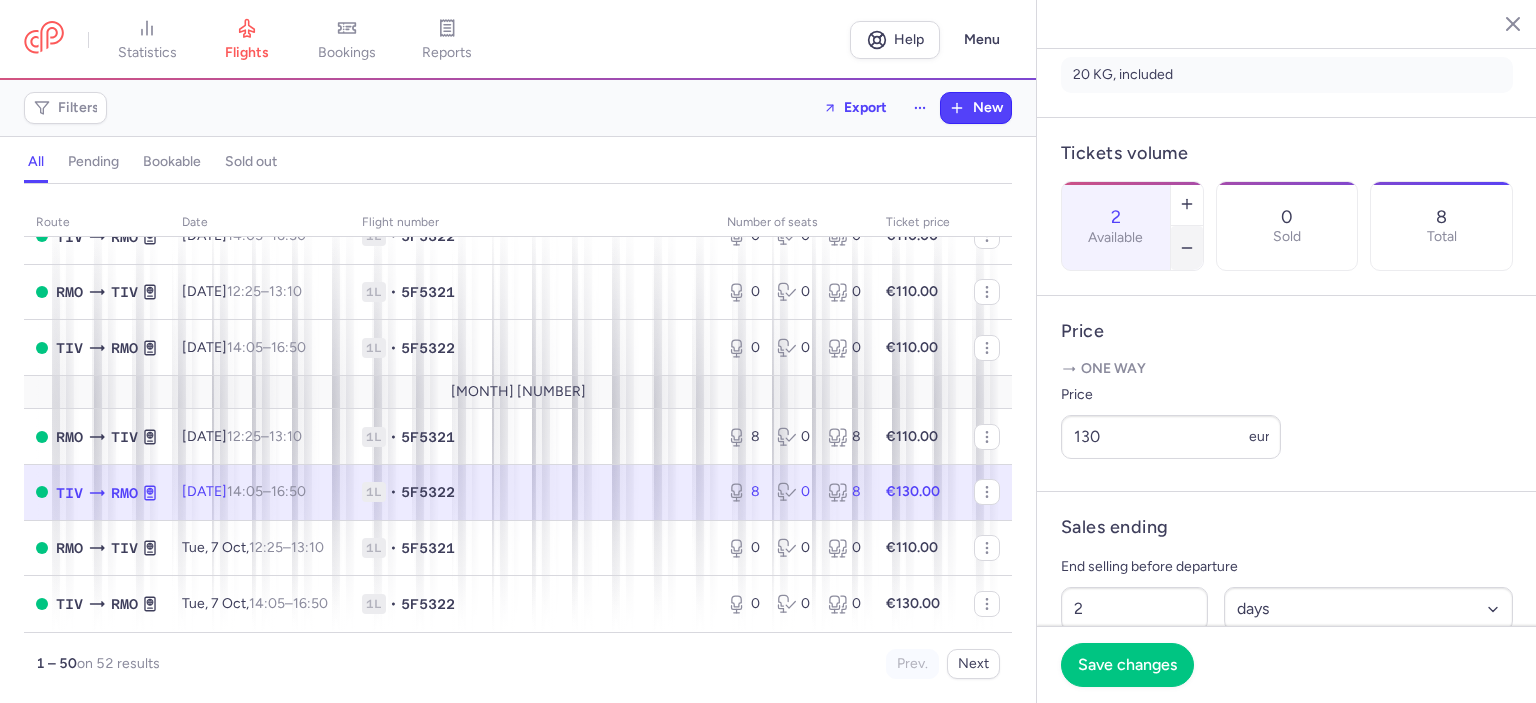 click 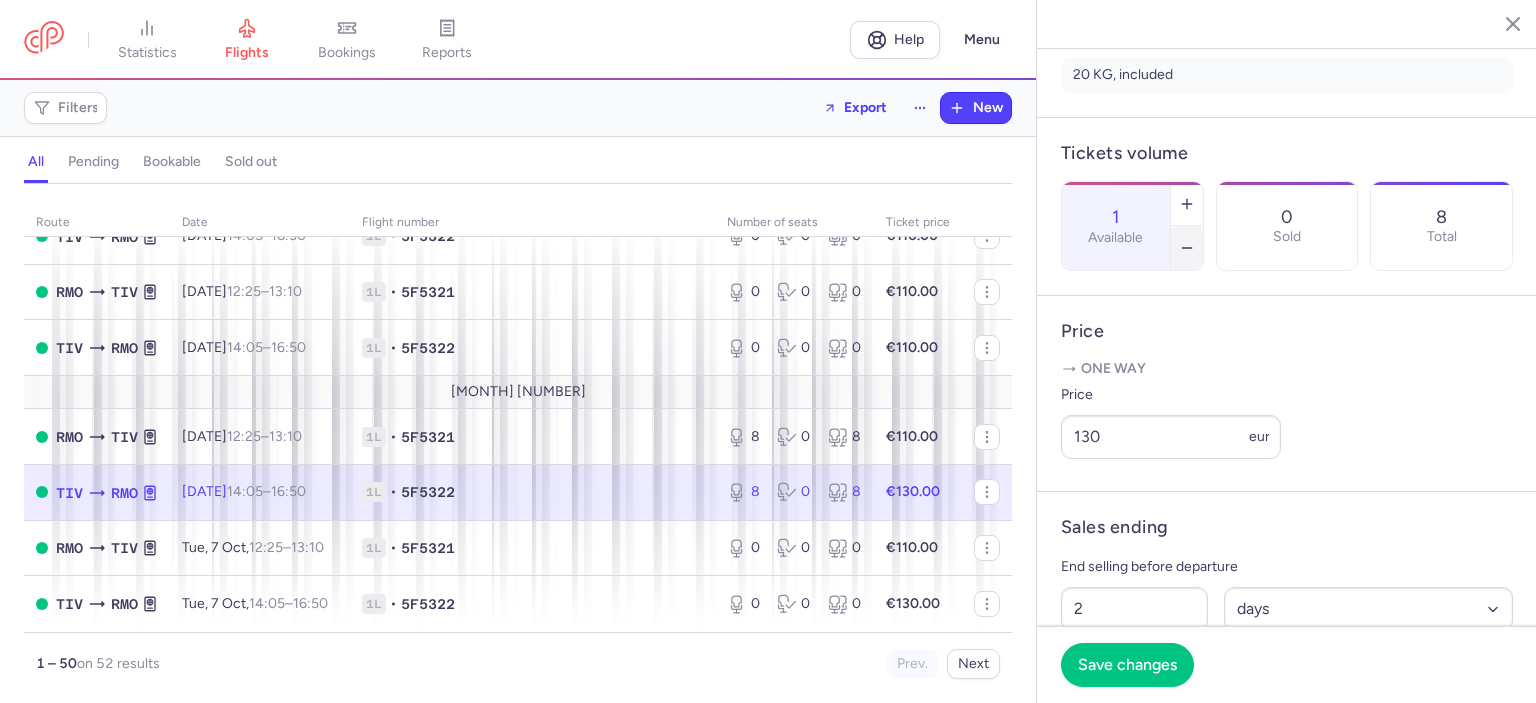 click 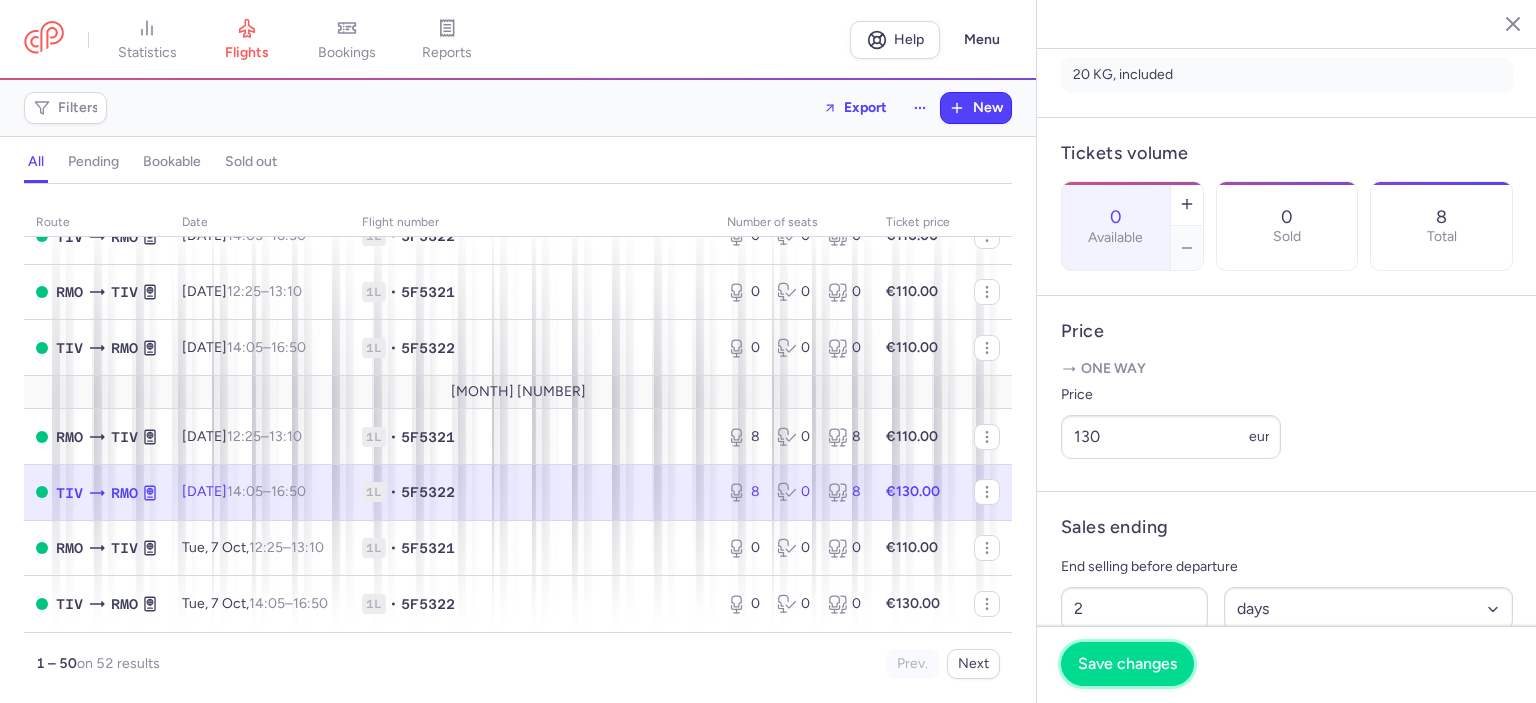 click on "Save changes" at bounding box center [1127, 664] 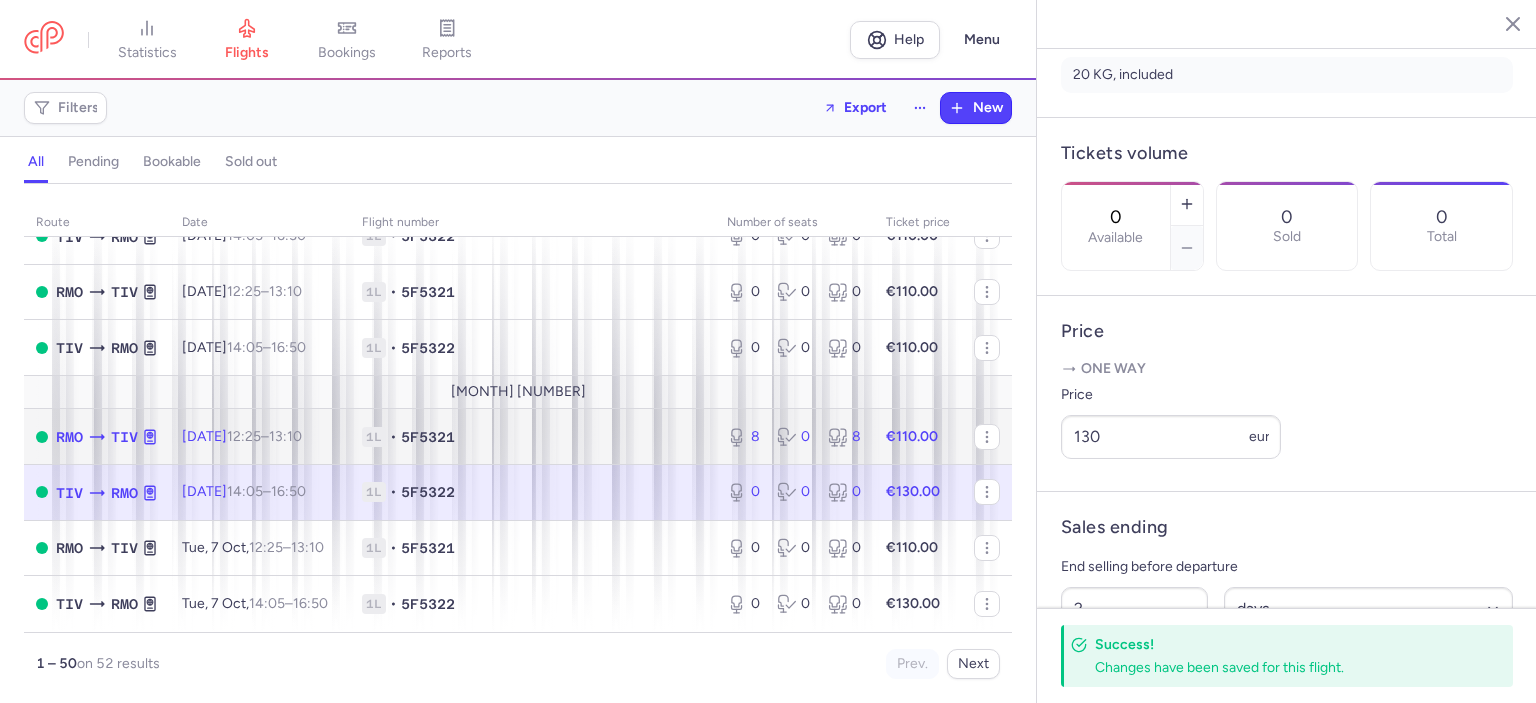 click on "8 0 8" 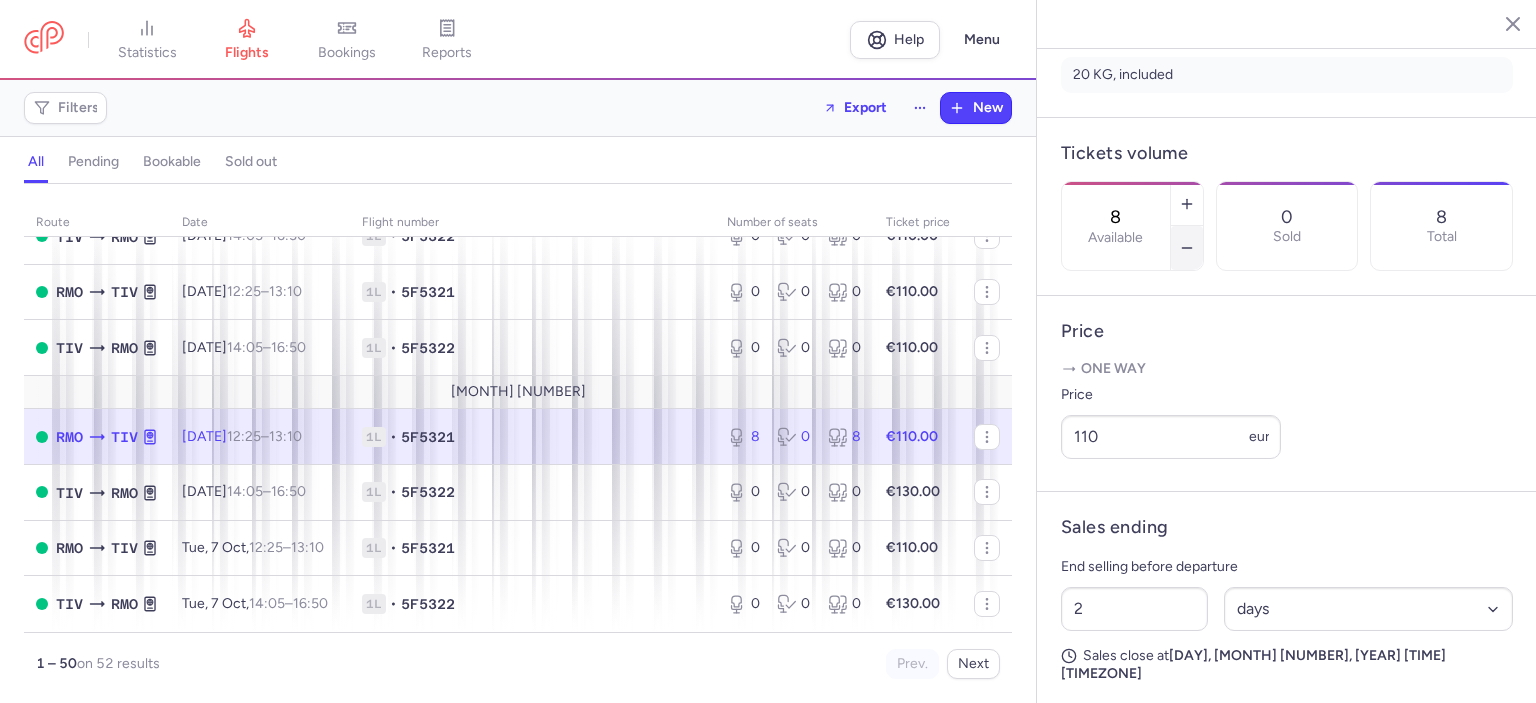 click 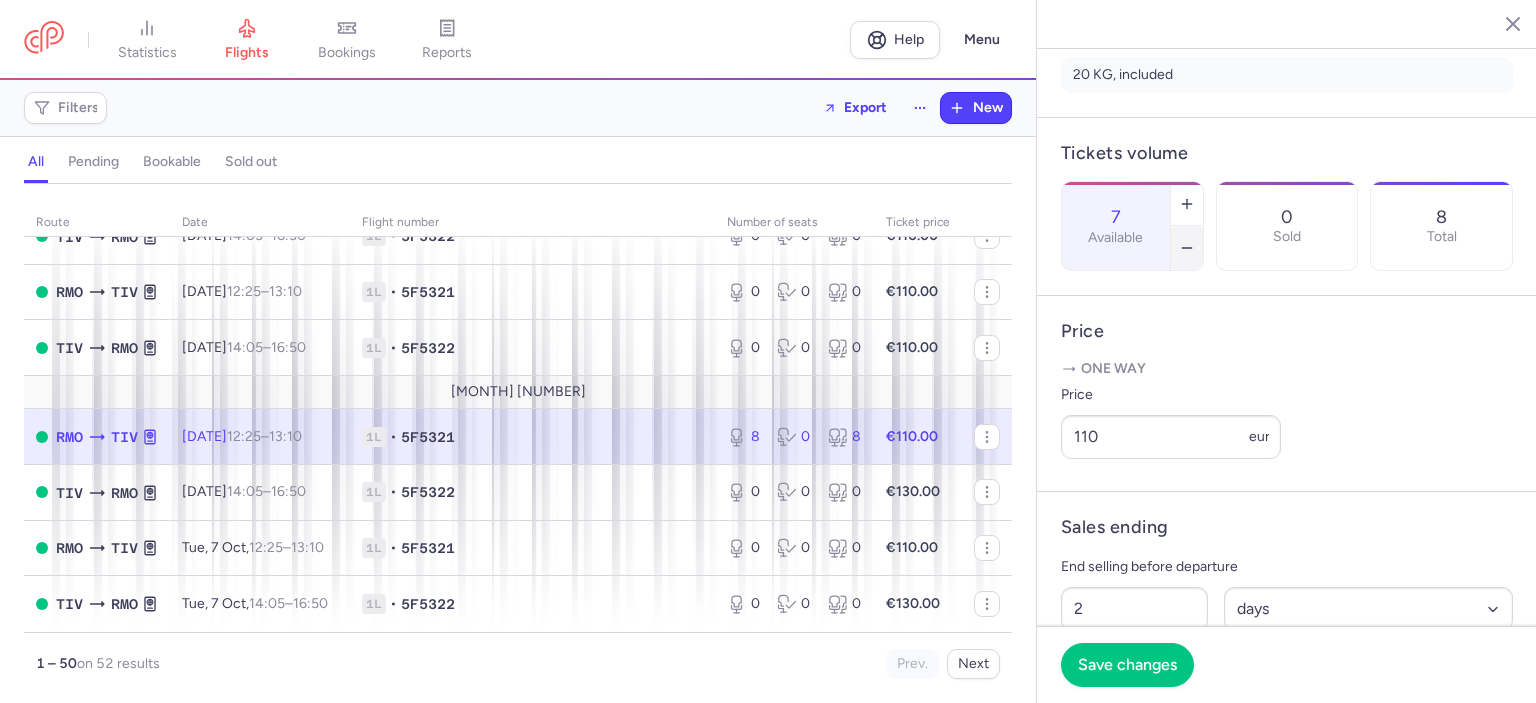 click 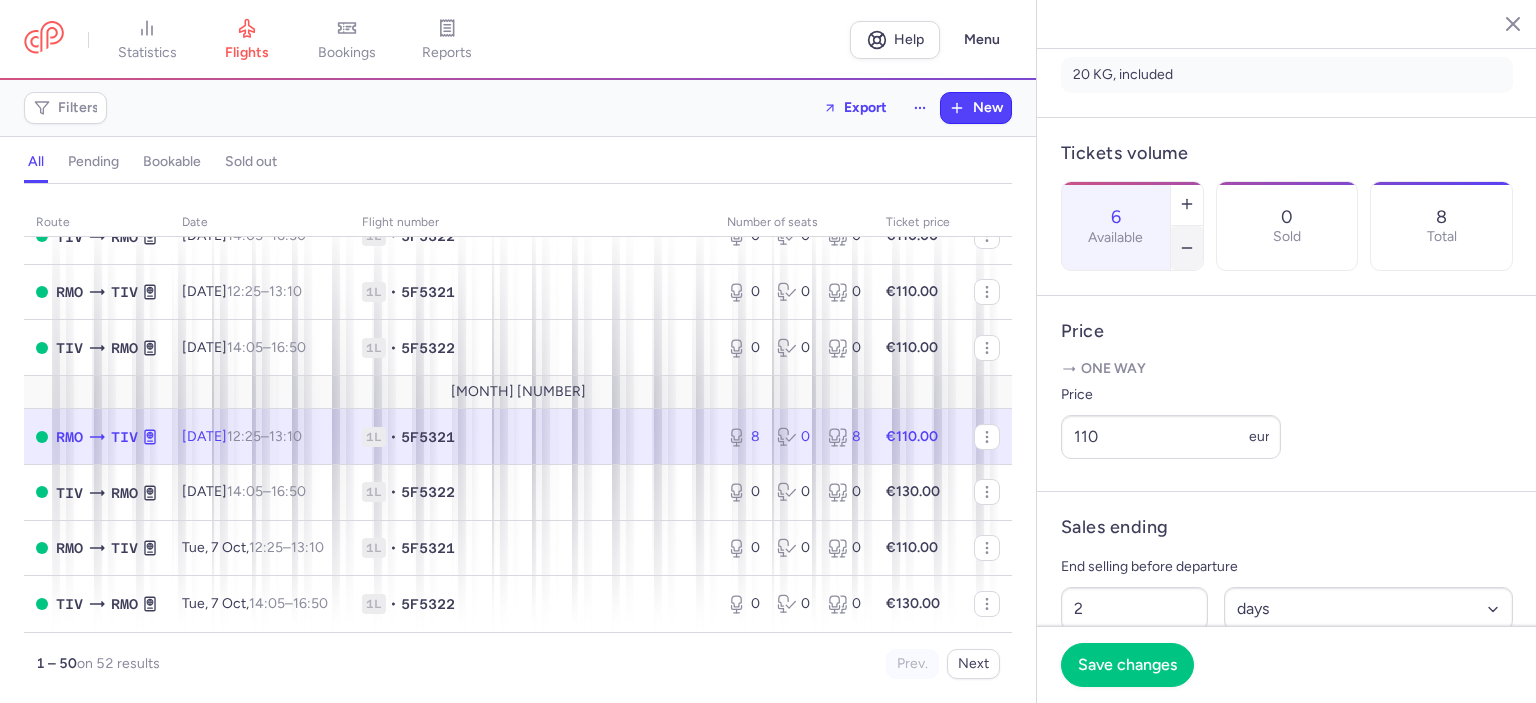 click 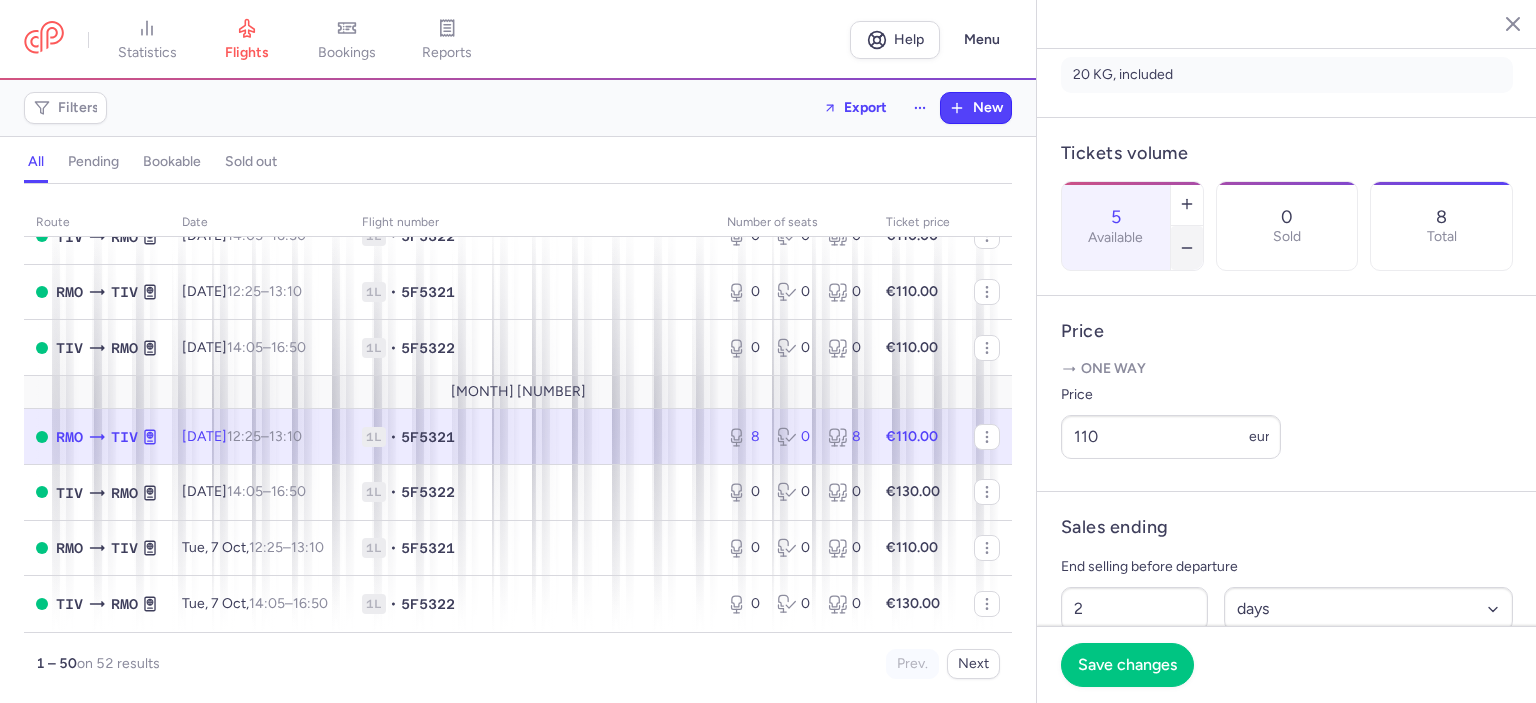 click 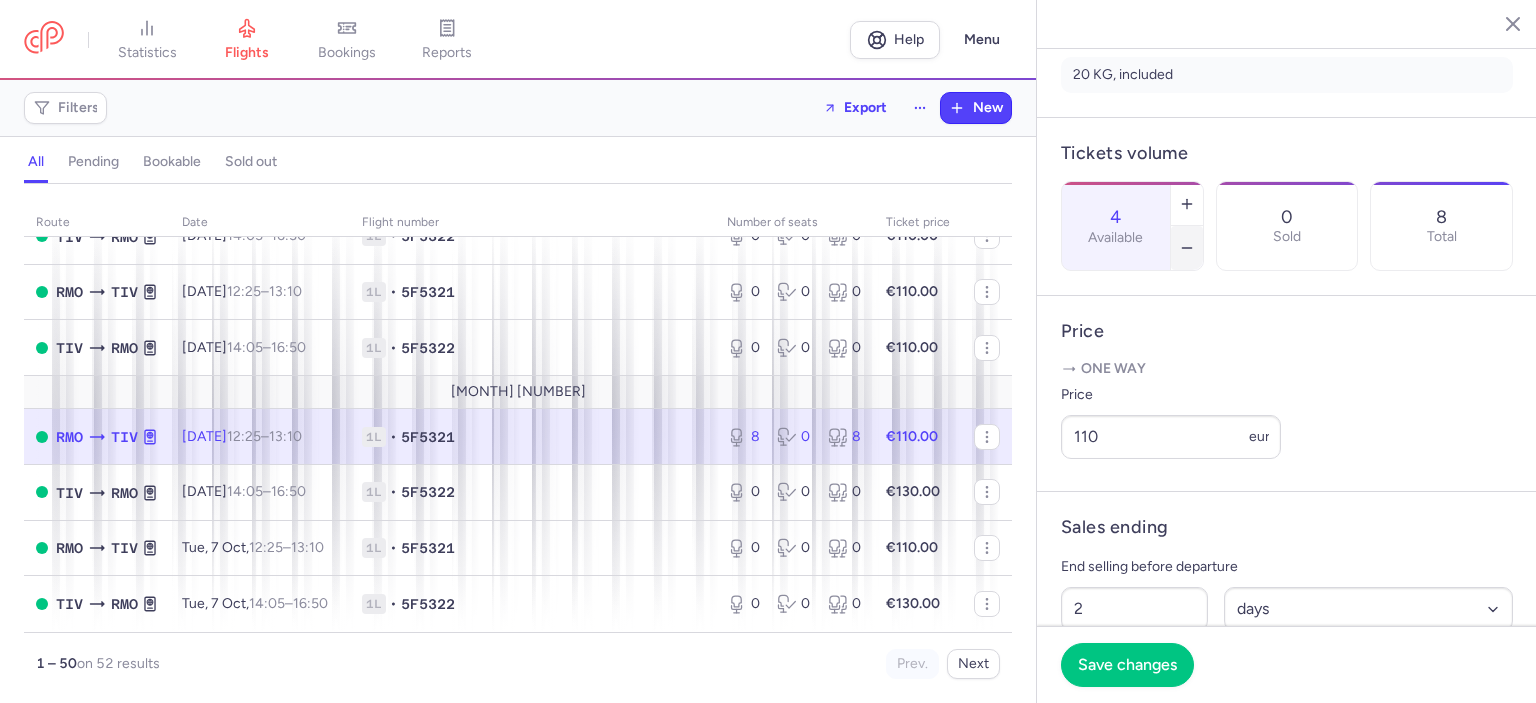 click 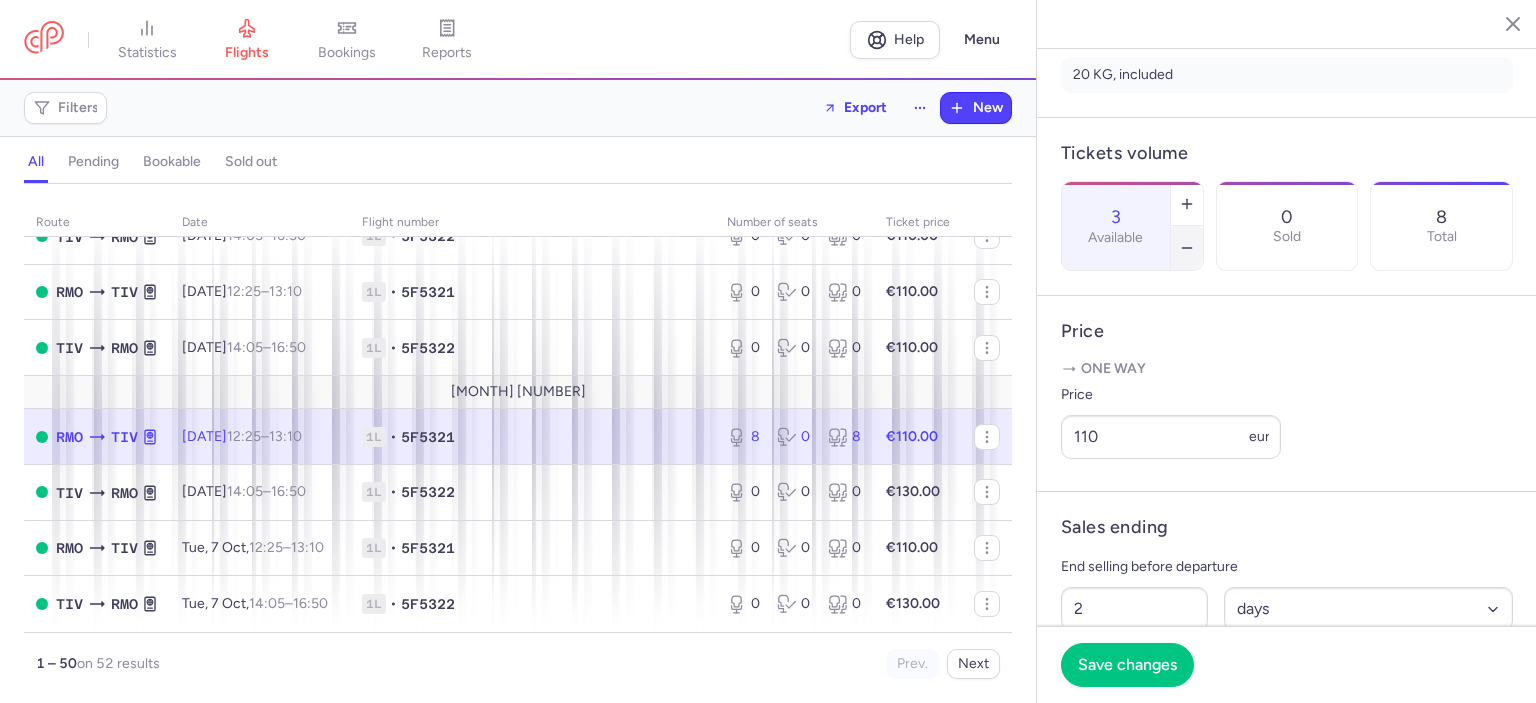 click 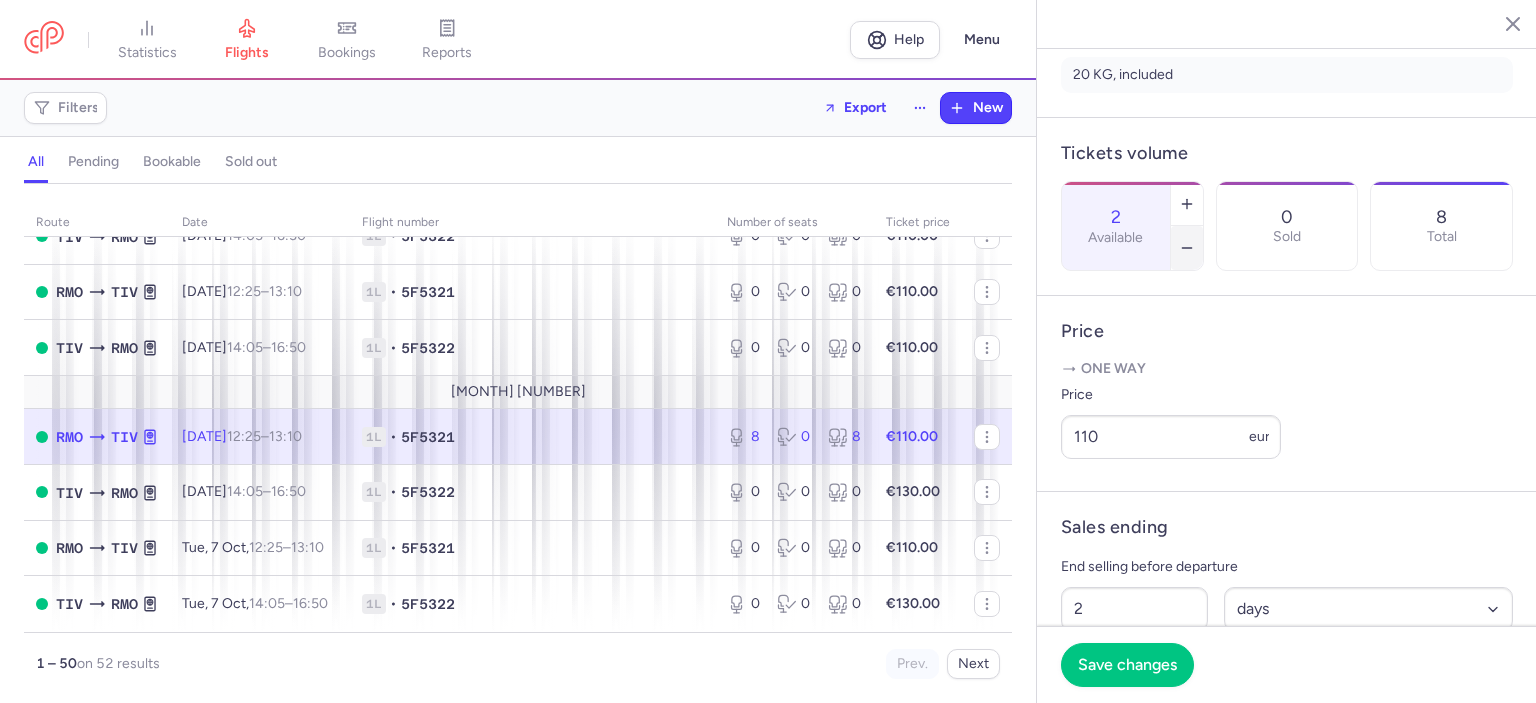 click 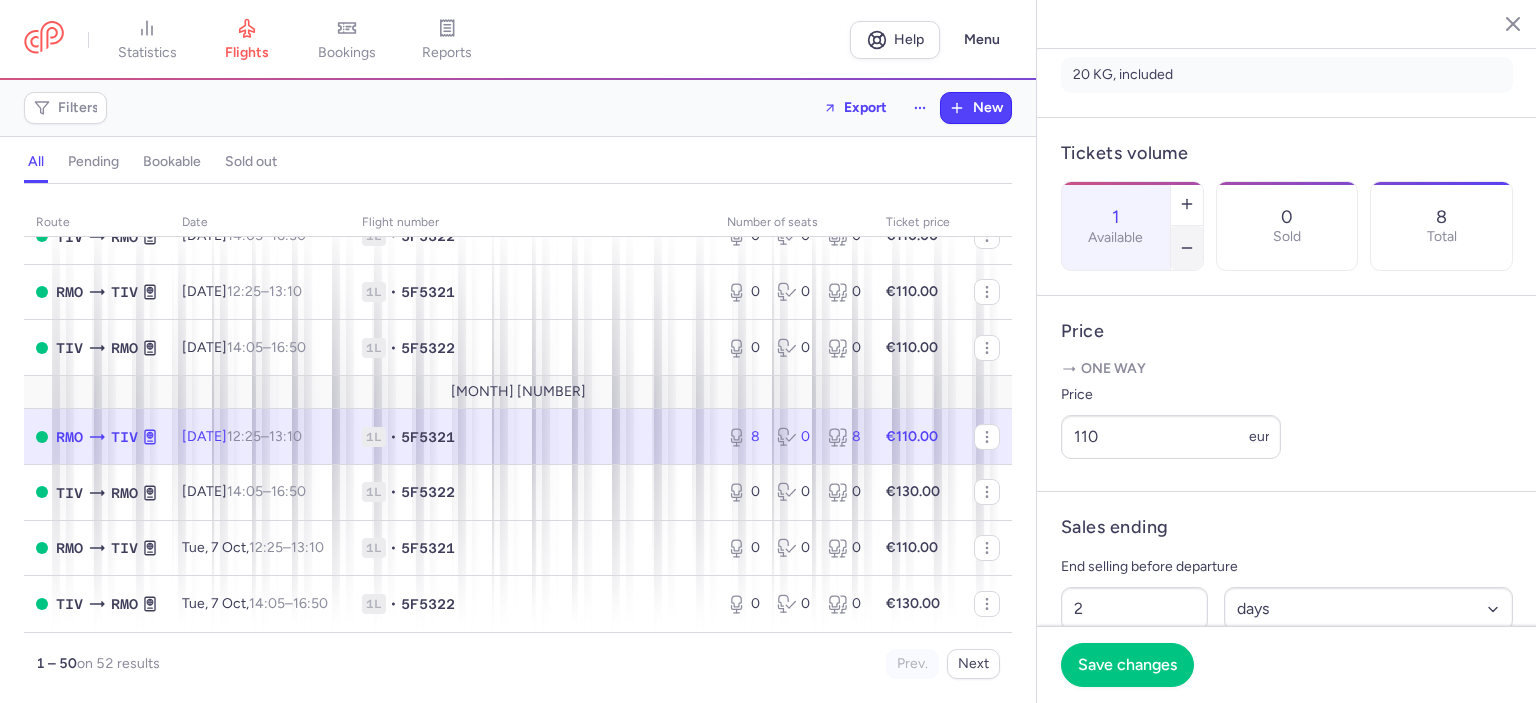 click 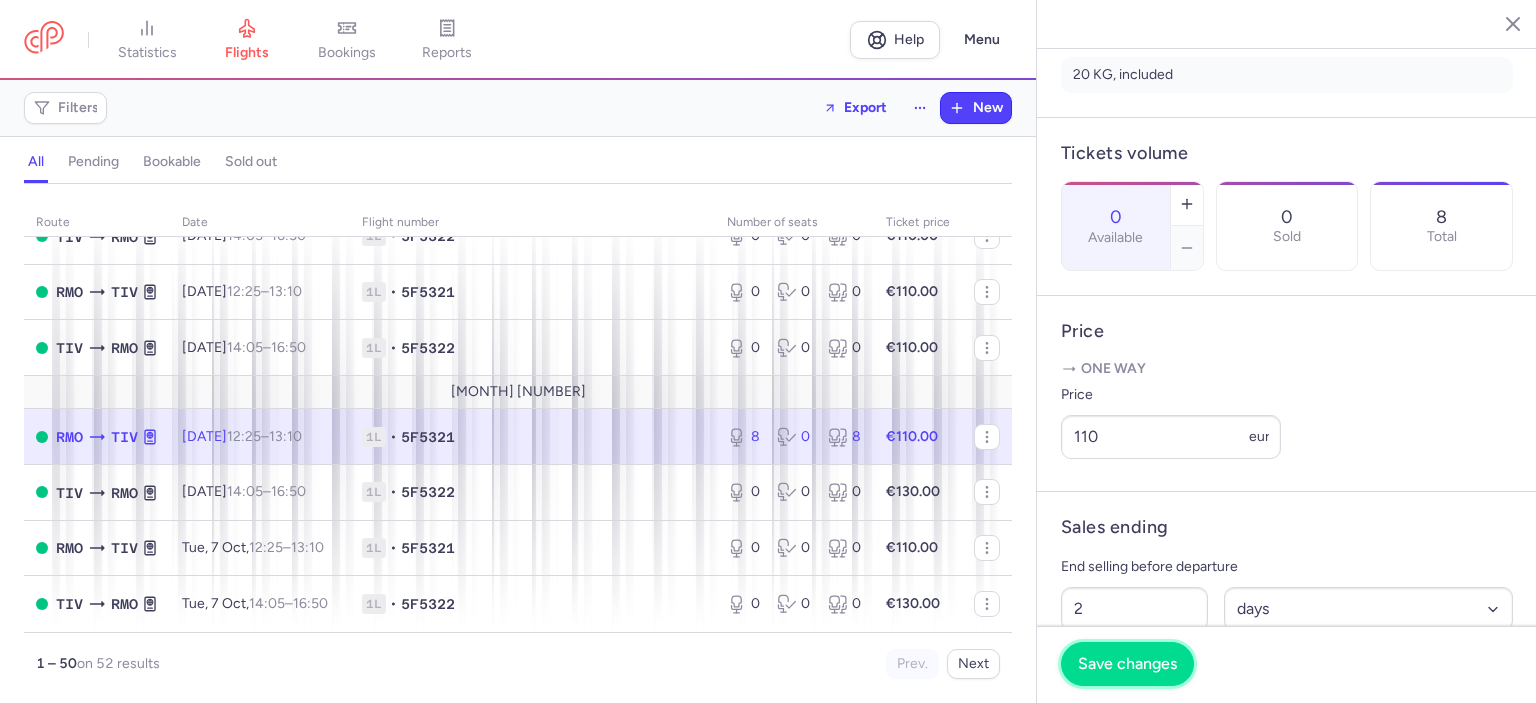 click on "Save changes" at bounding box center [1127, 664] 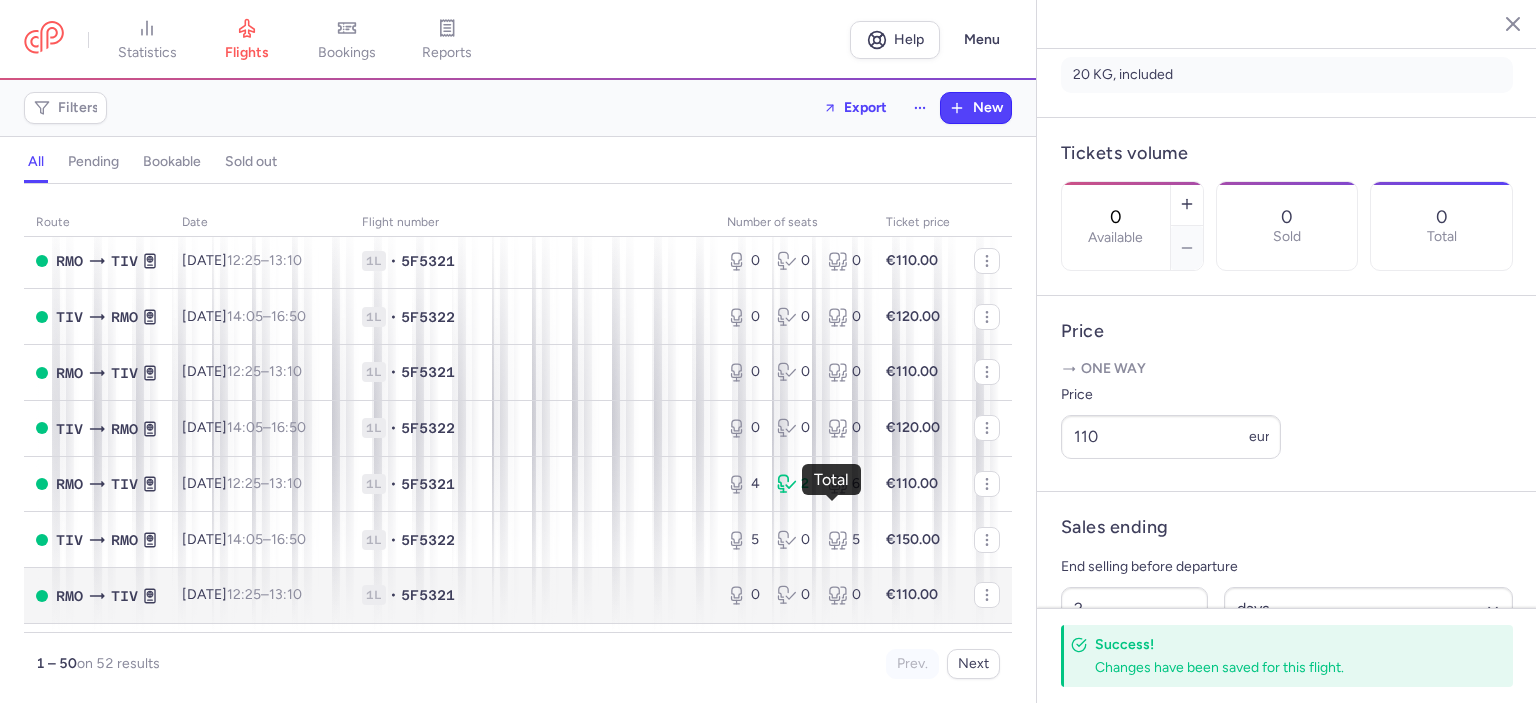 scroll, scrollTop: 1754, scrollLeft: 0, axis: vertical 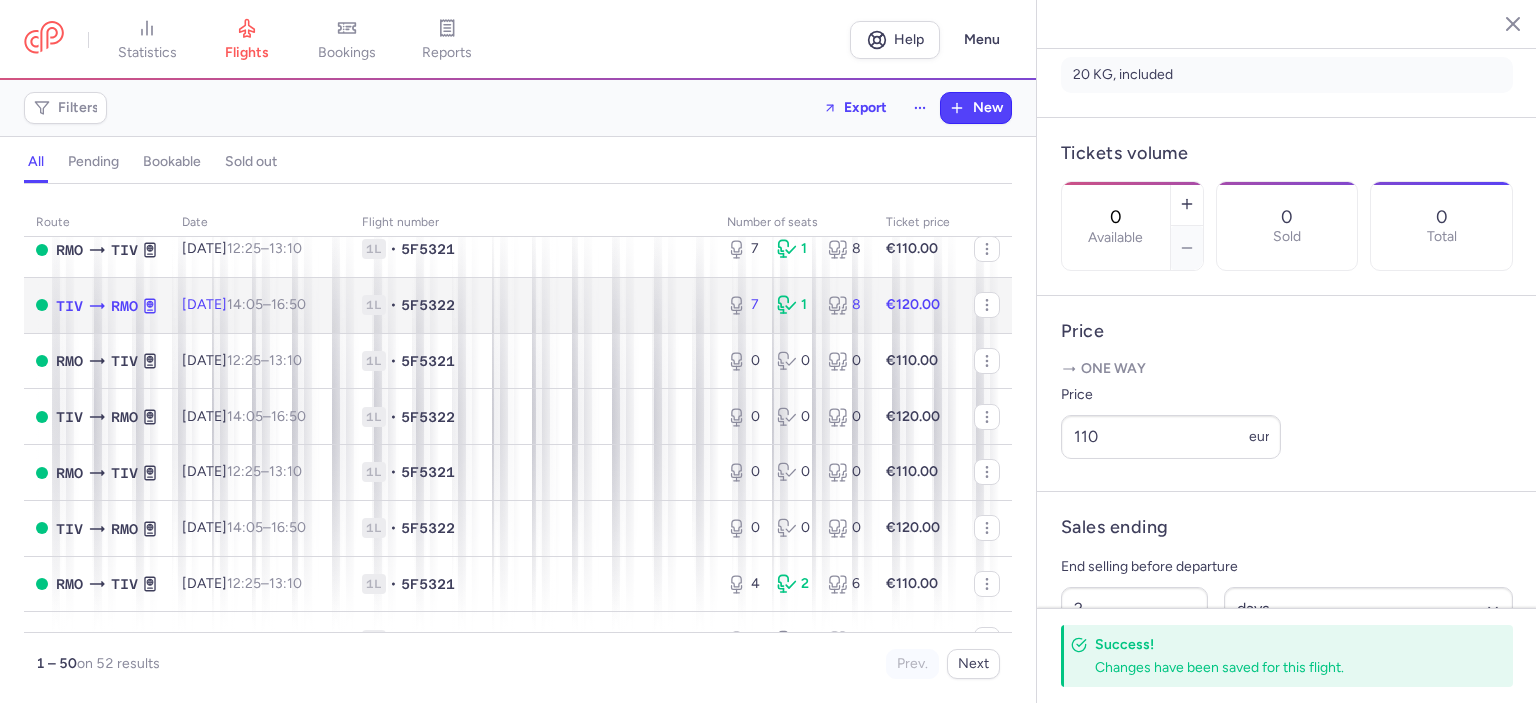 click on "€120.00" 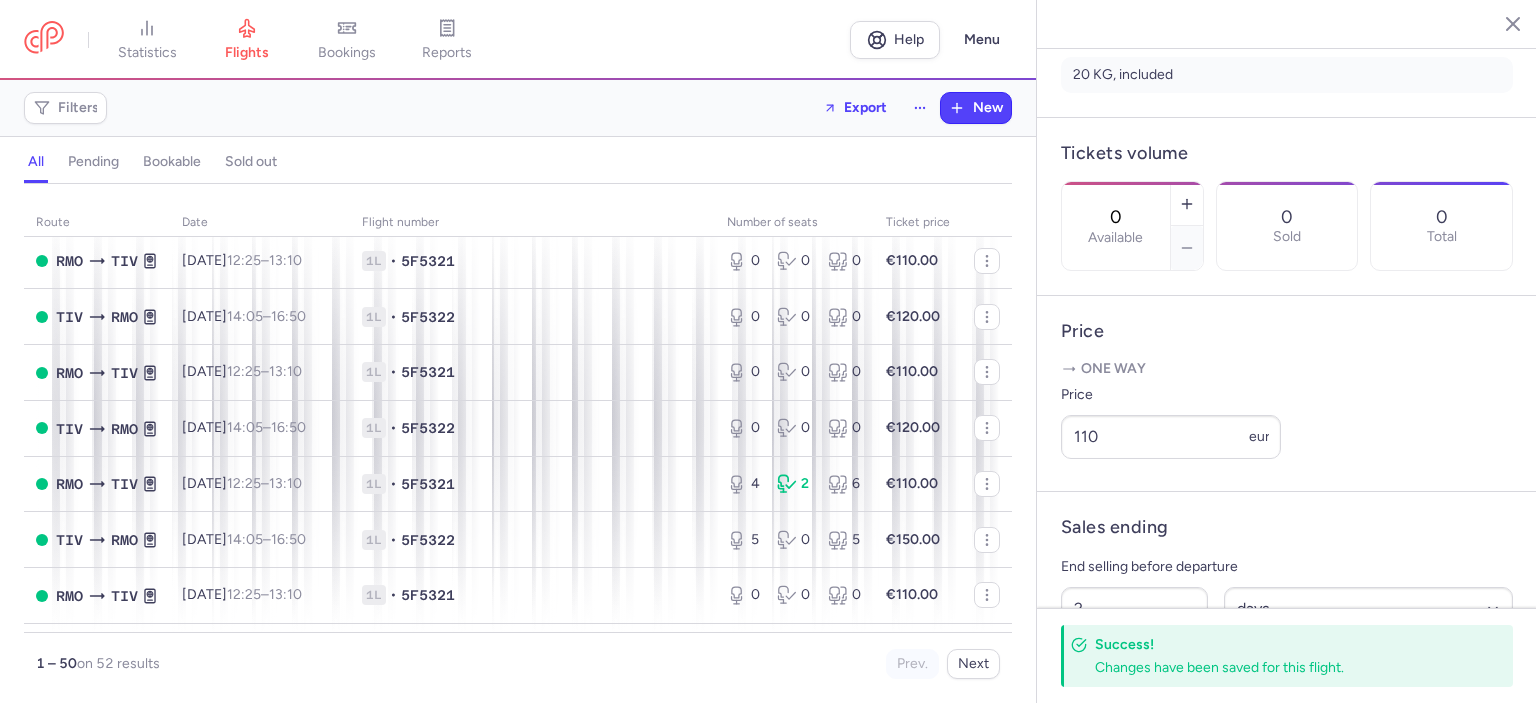 scroll, scrollTop: 1754, scrollLeft: 0, axis: vertical 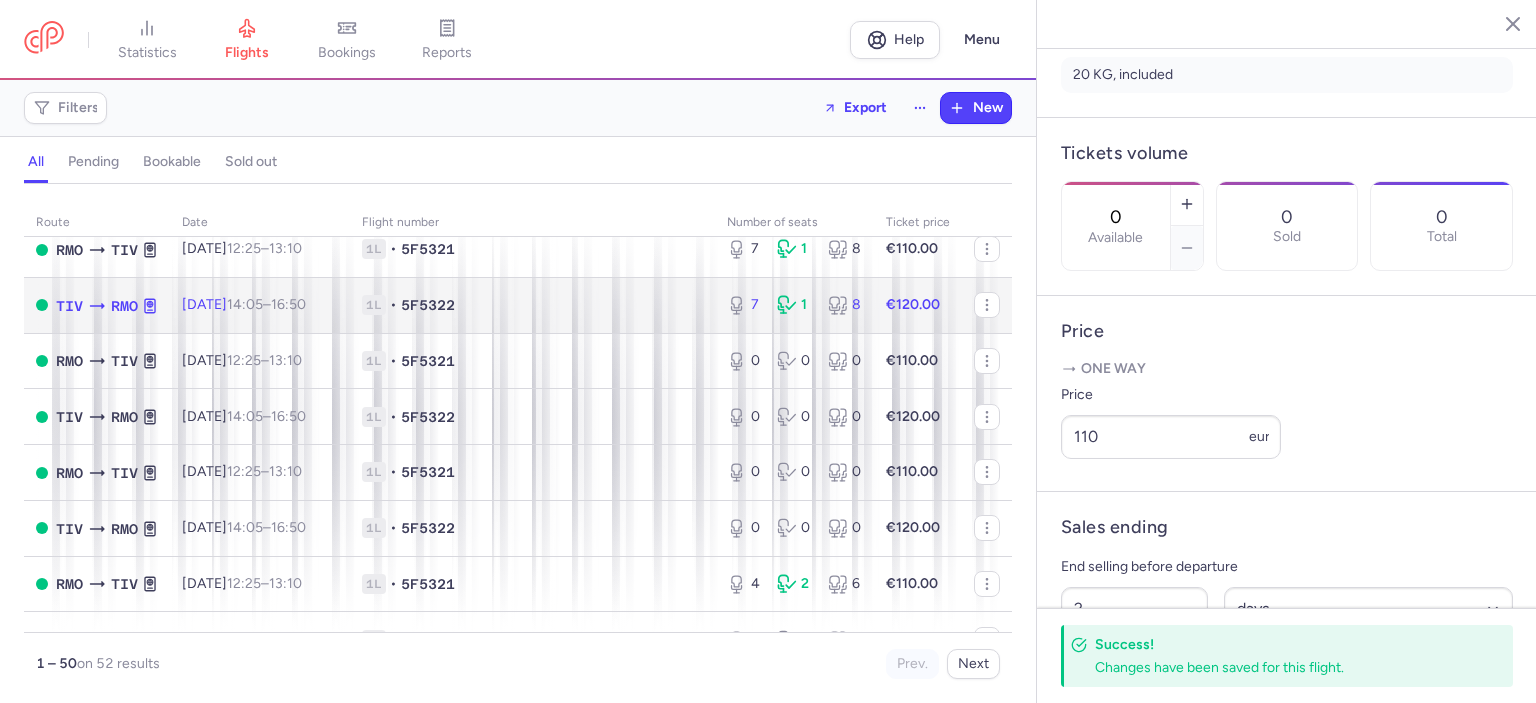 click on "€120.00" 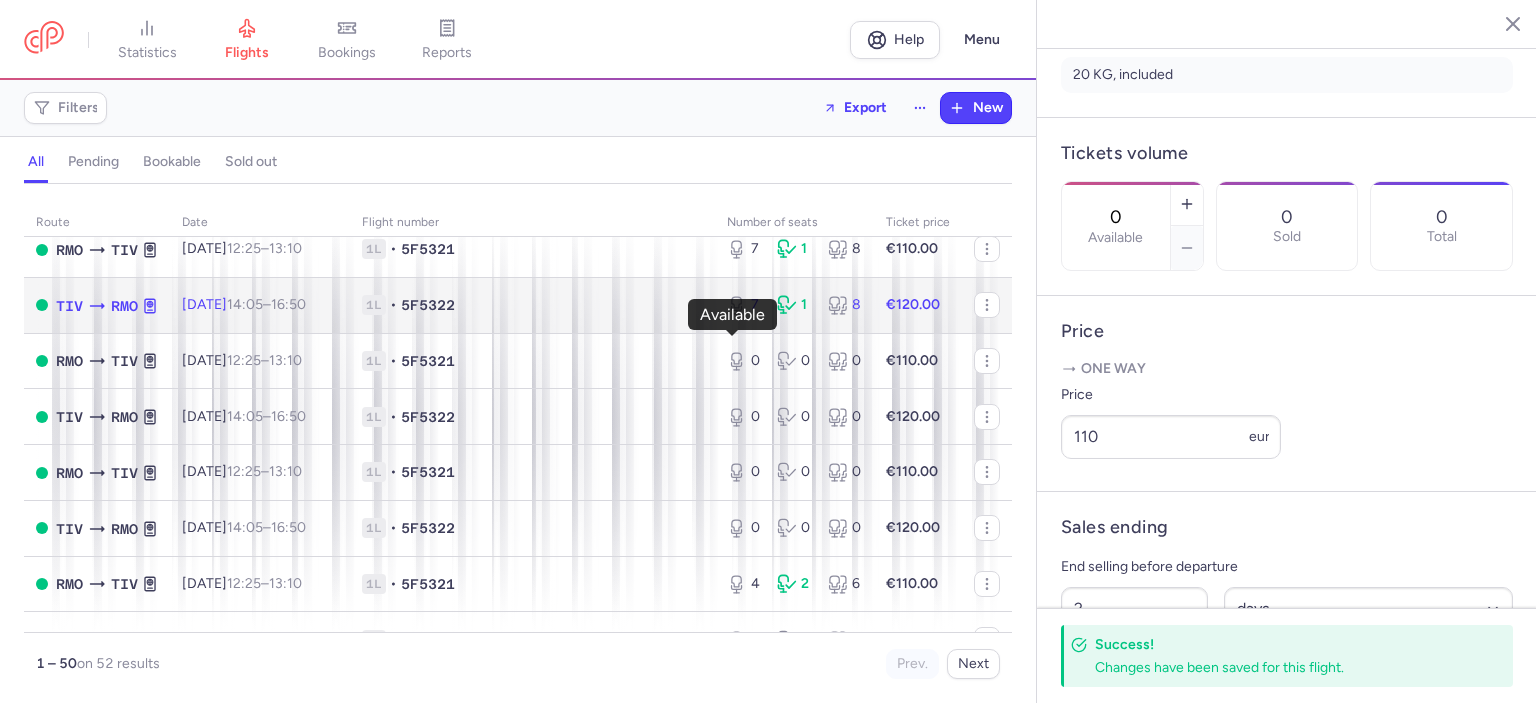 click 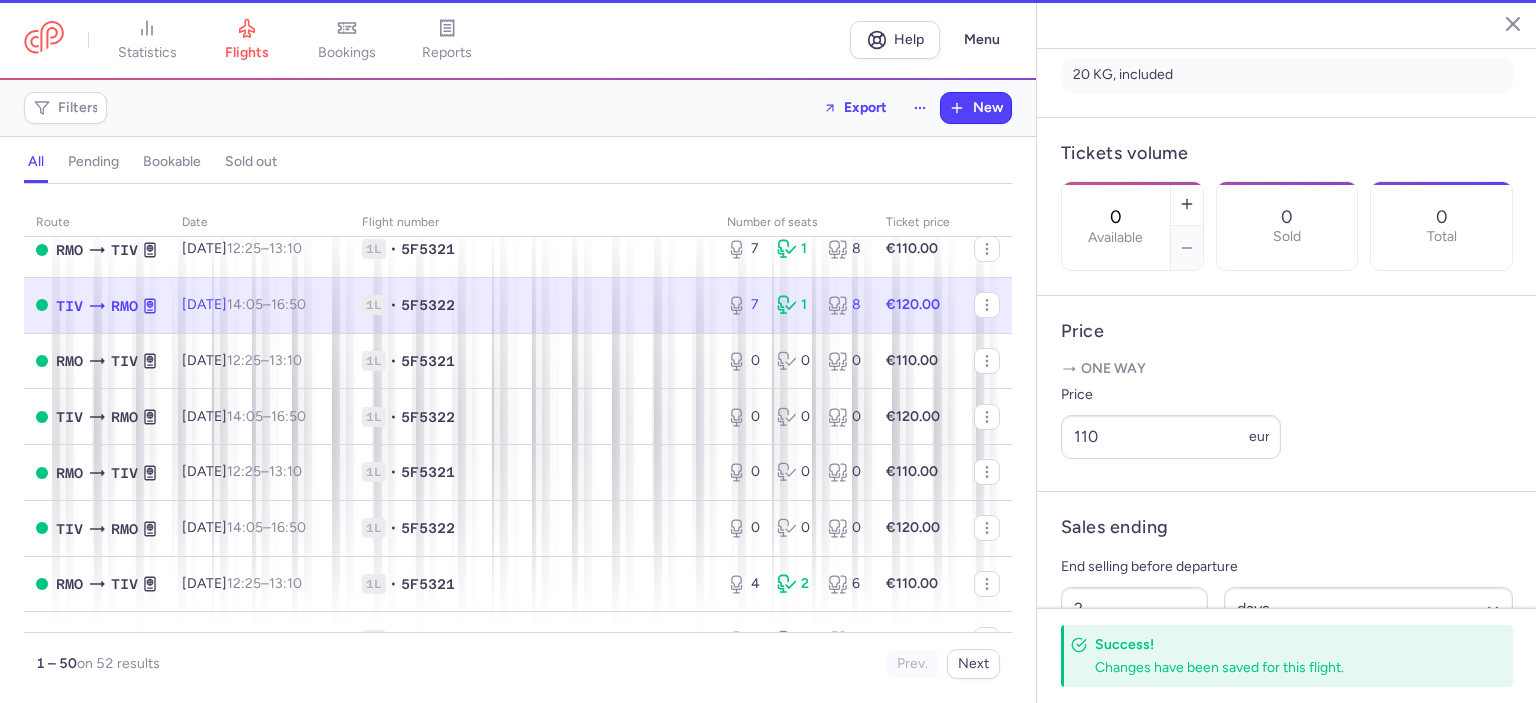 type on "7" 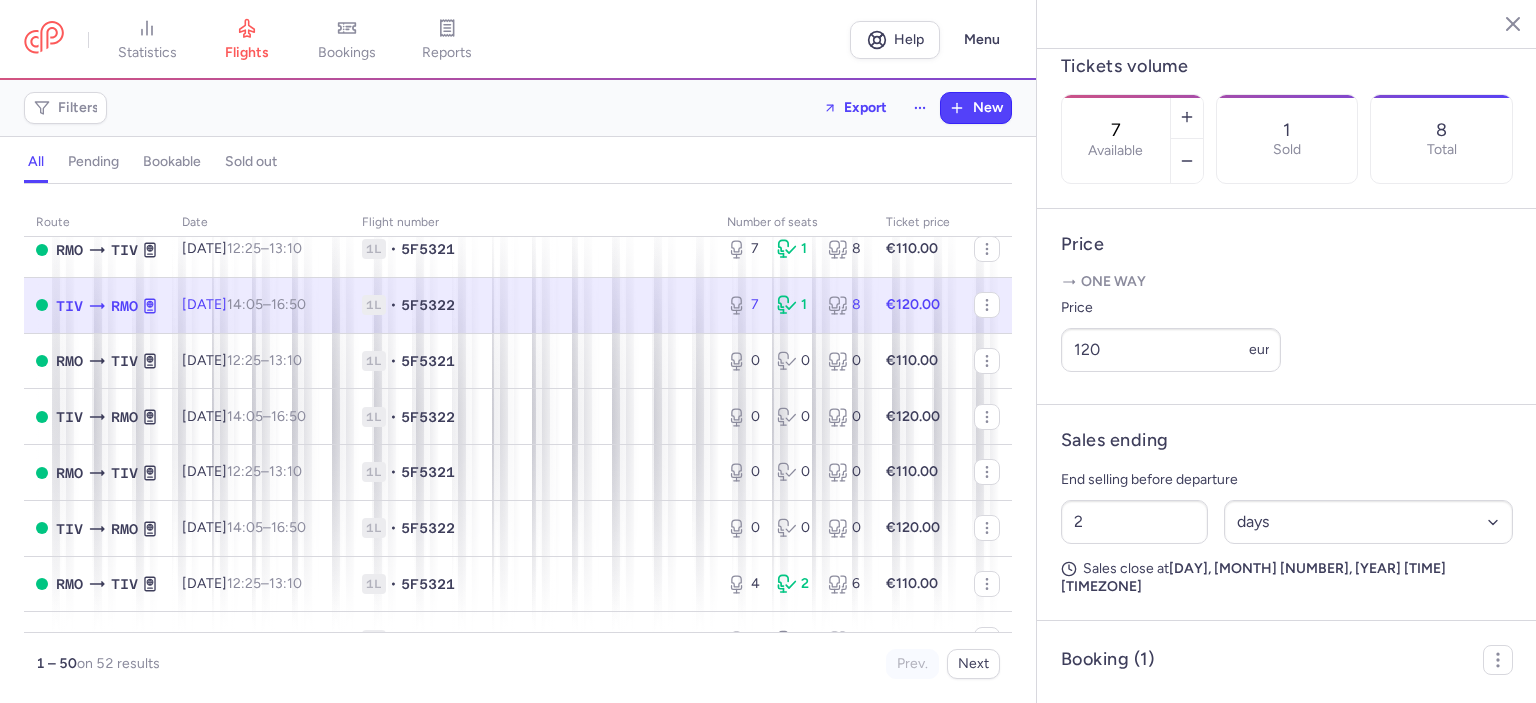 scroll, scrollTop: 716, scrollLeft: 0, axis: vertical 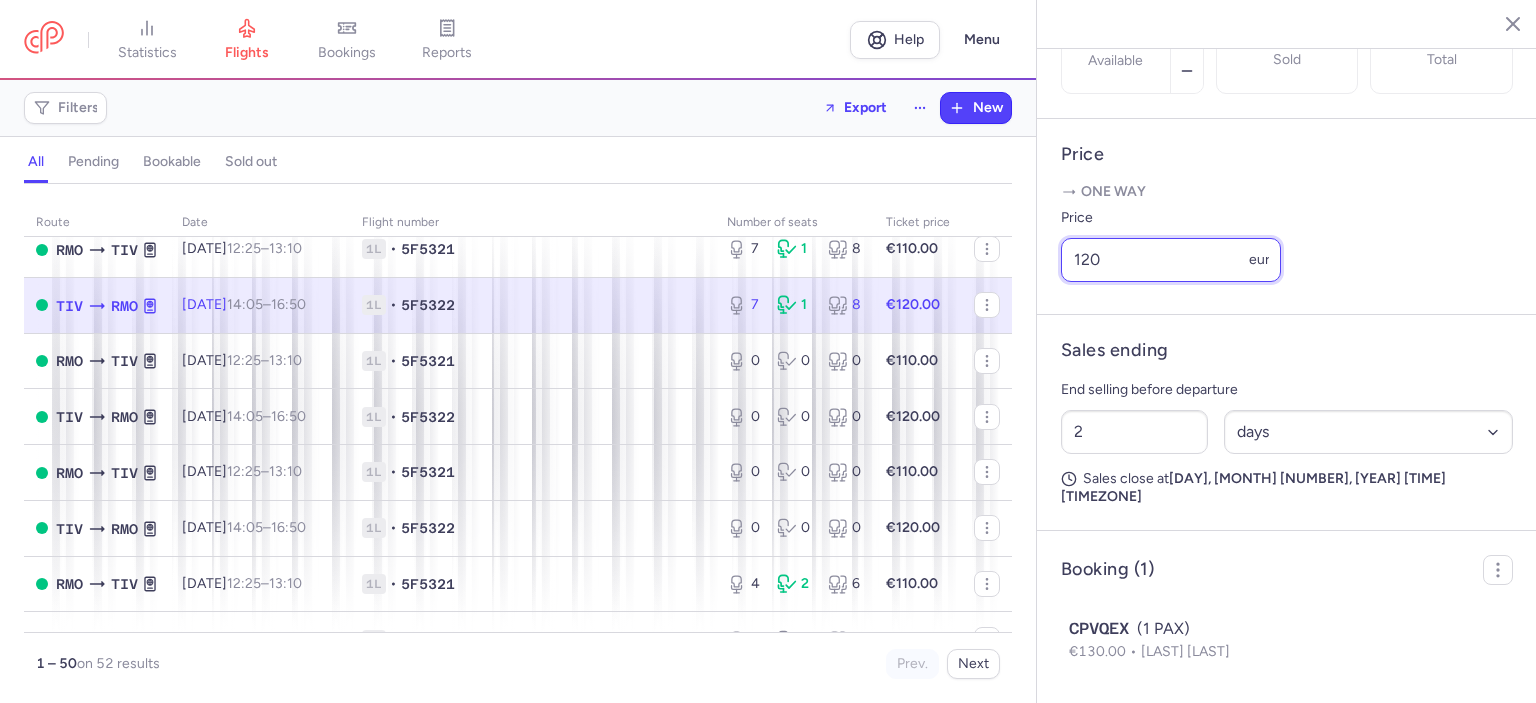 click on "120" at bounding box center [1171, 260] 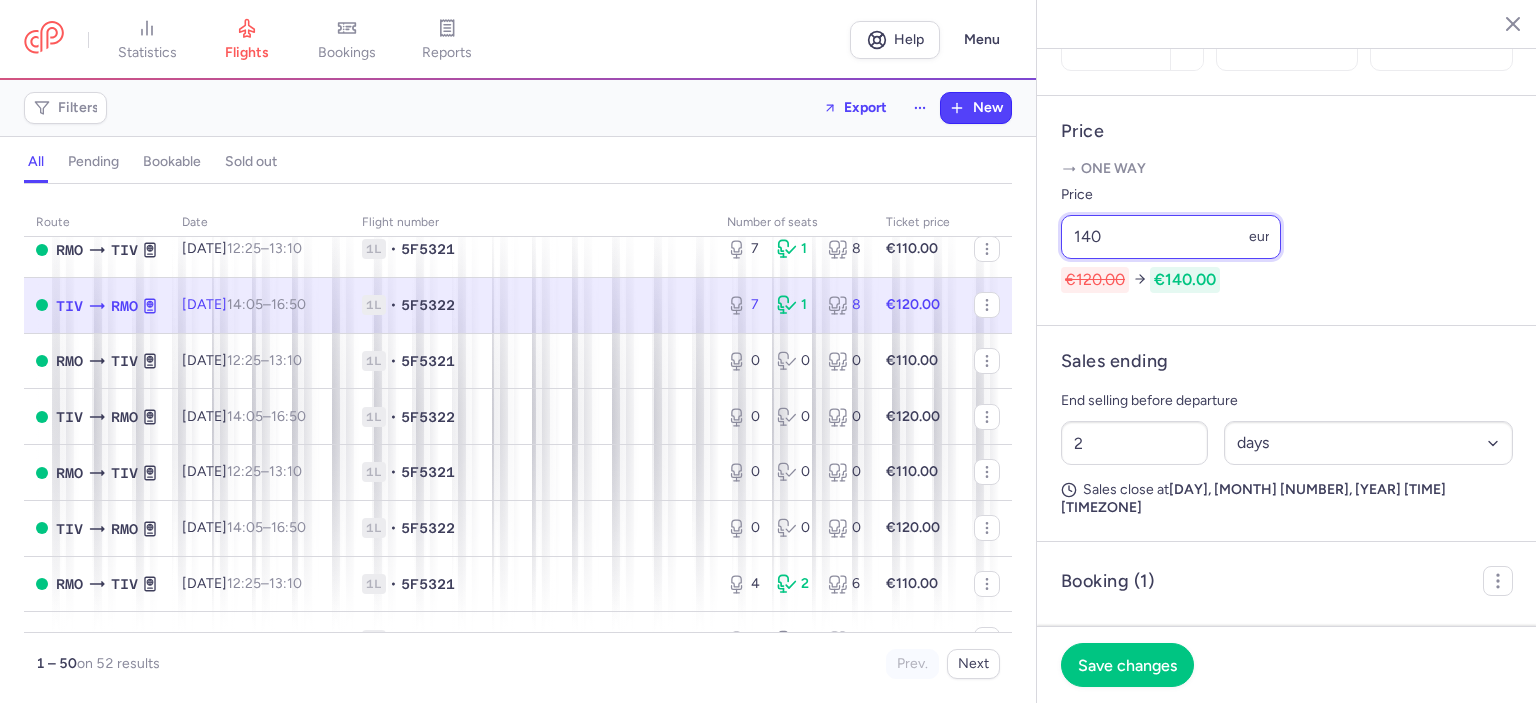 type on "140" 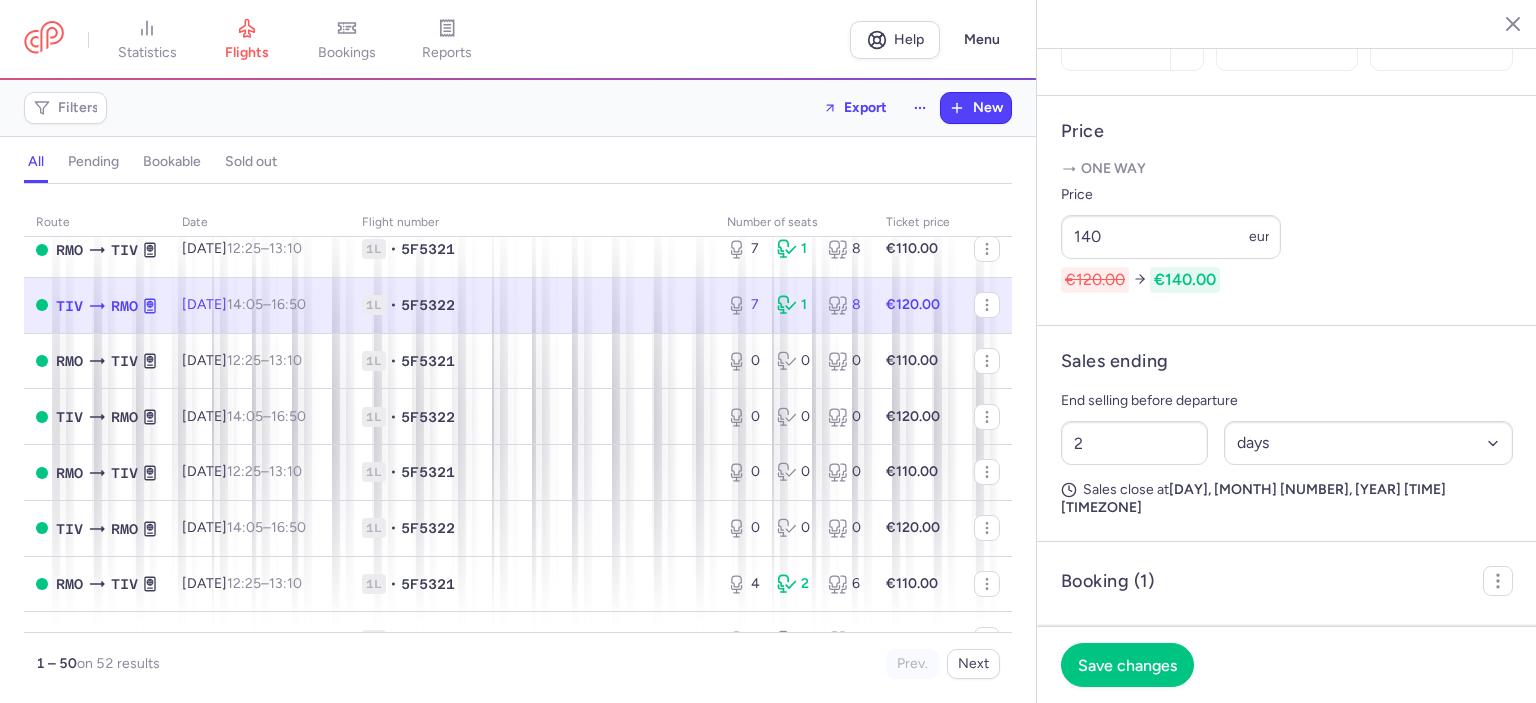 click on "€120.00 €140.00" at bounding box center (1171, 280) 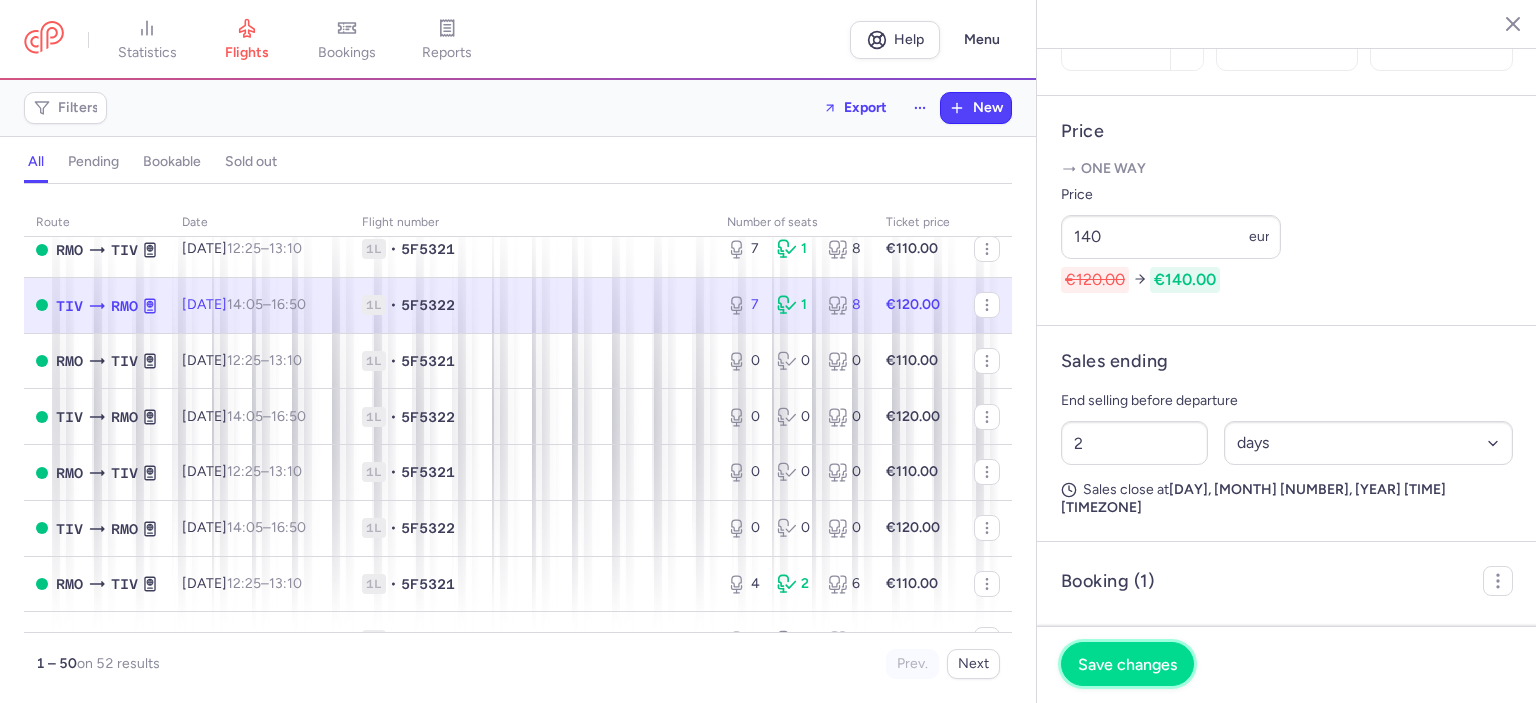 click on "Save changes" at bounding box center [1127, 664] 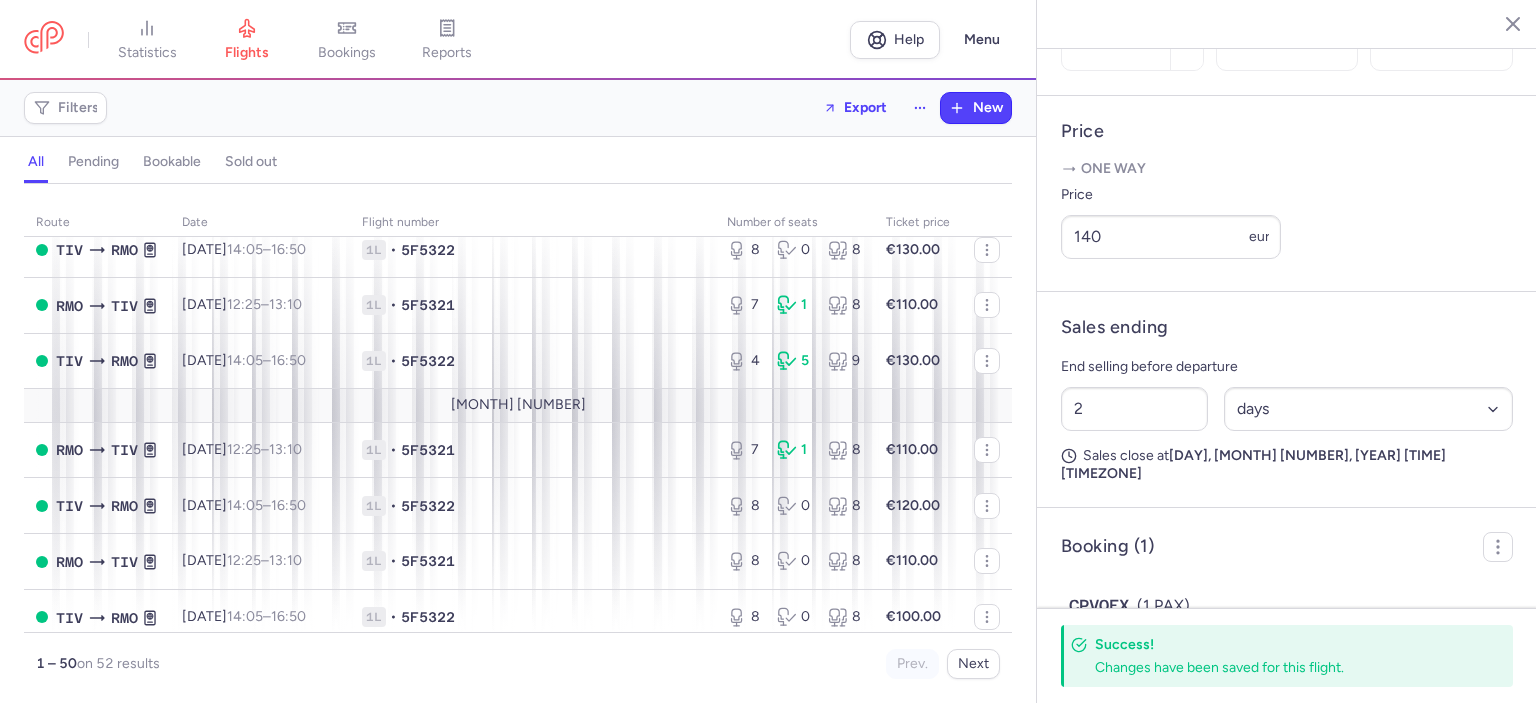 scroll, scrollTop: 954, scrollLeft: 0, axis: vertical 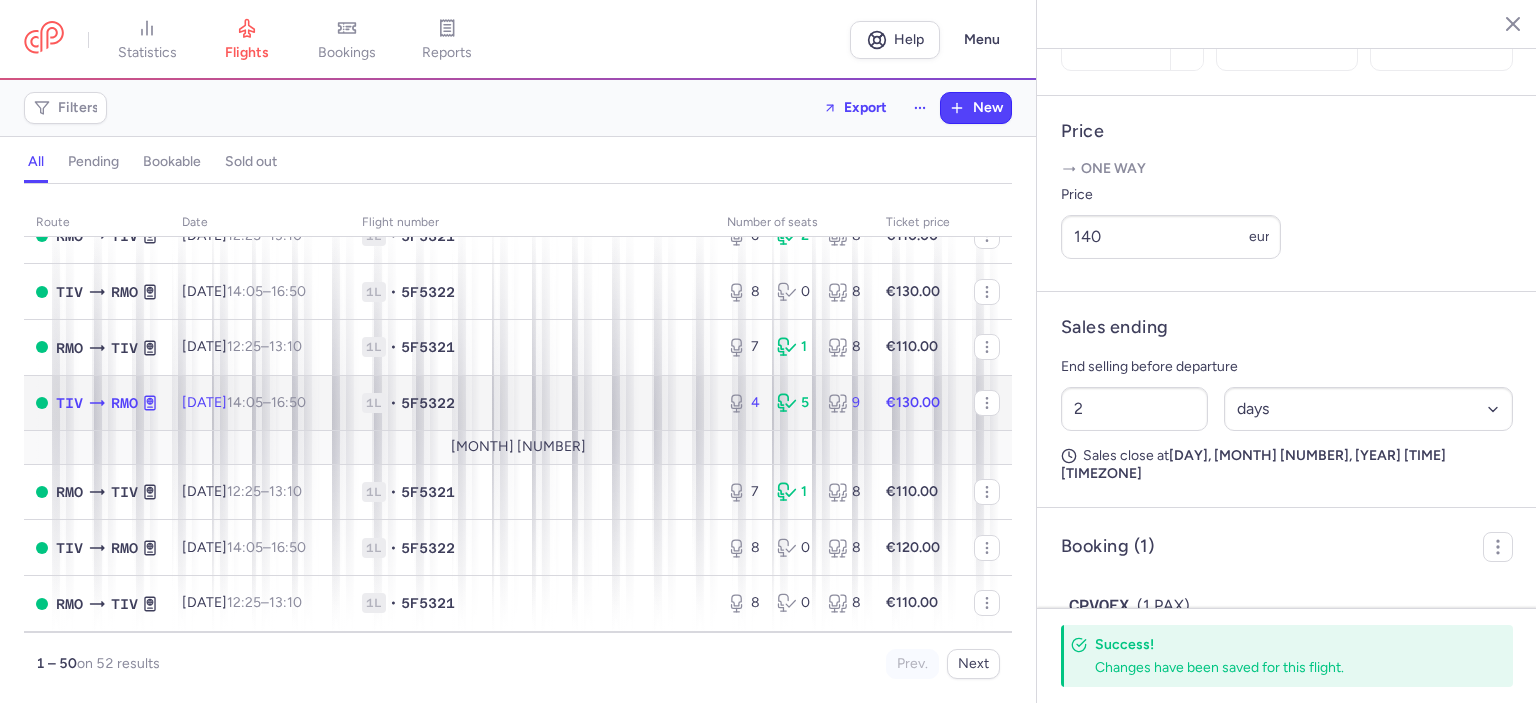 click on "€130.00" 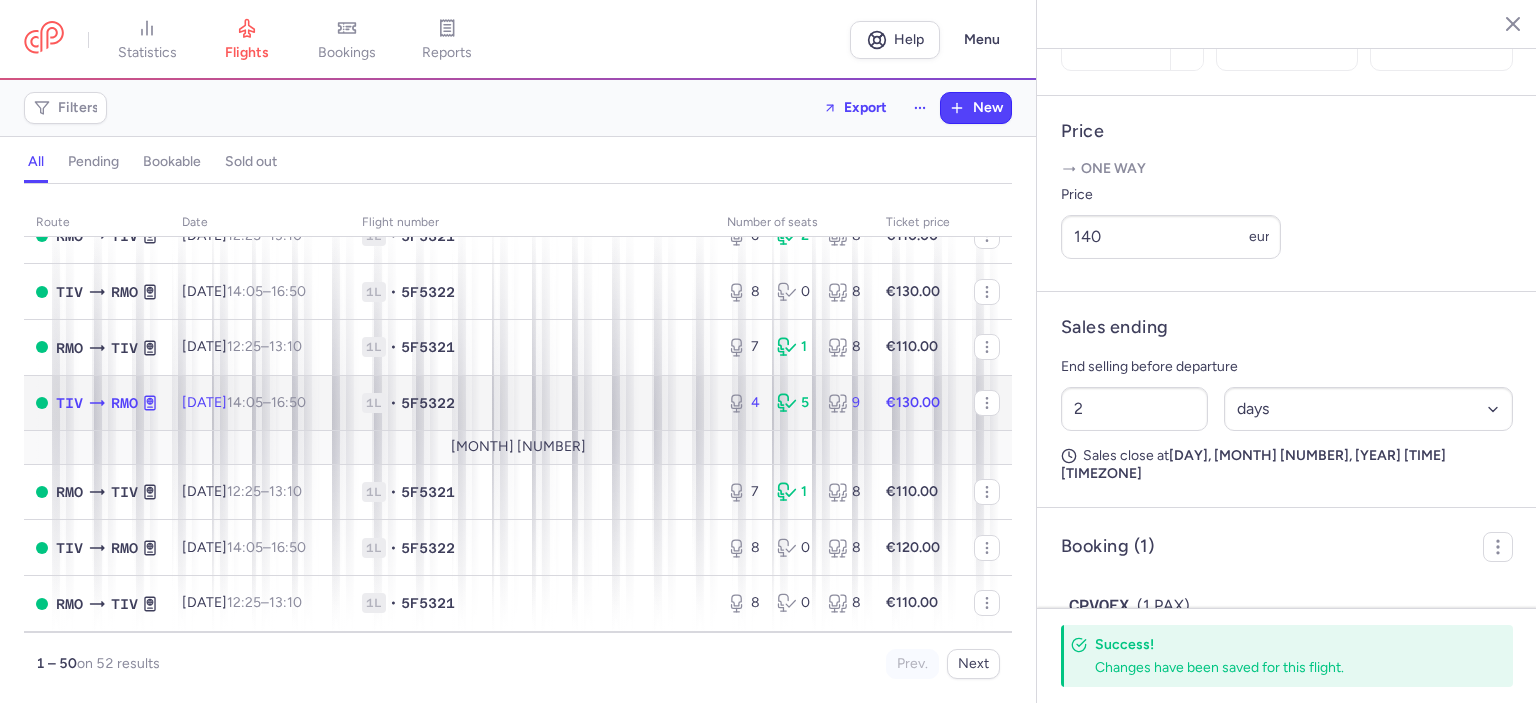 click on "€130.00" 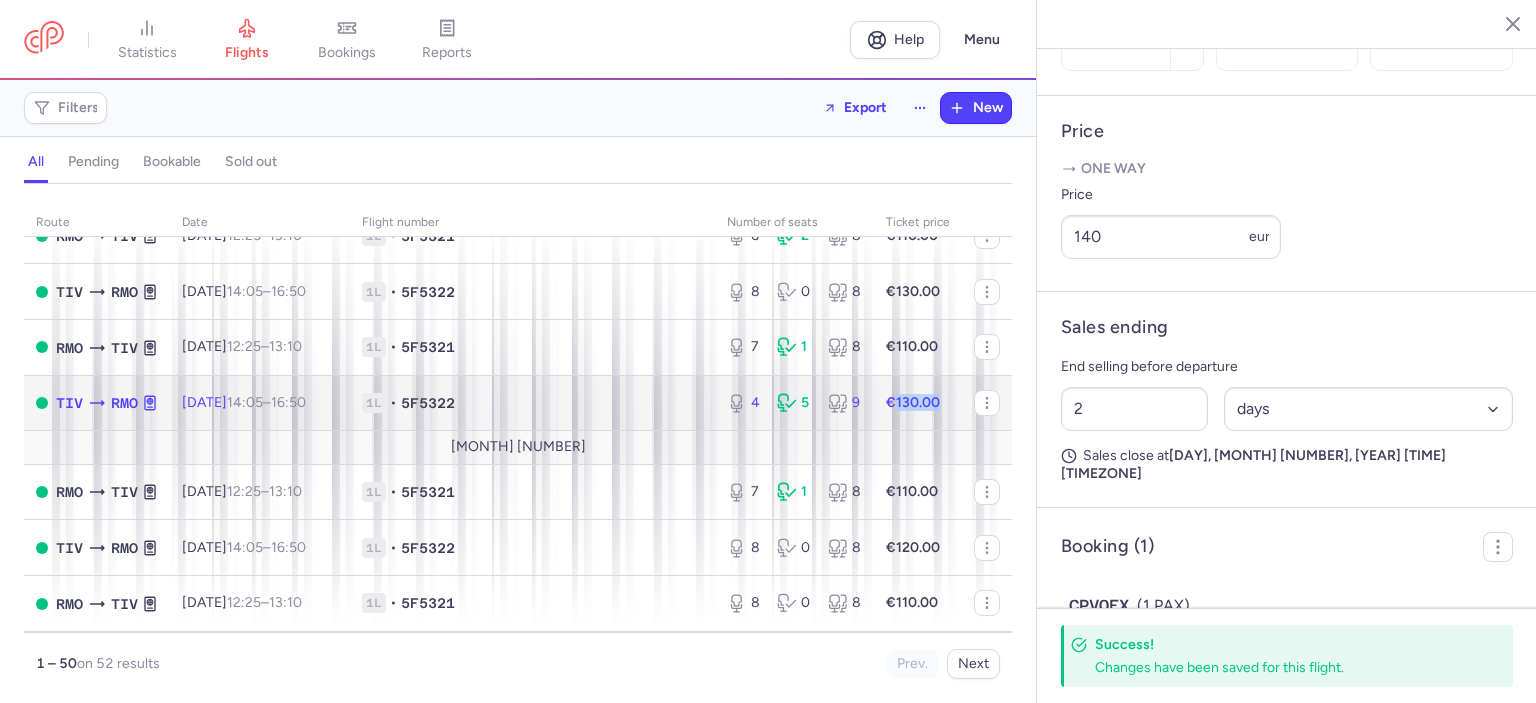 click on "€130.00" 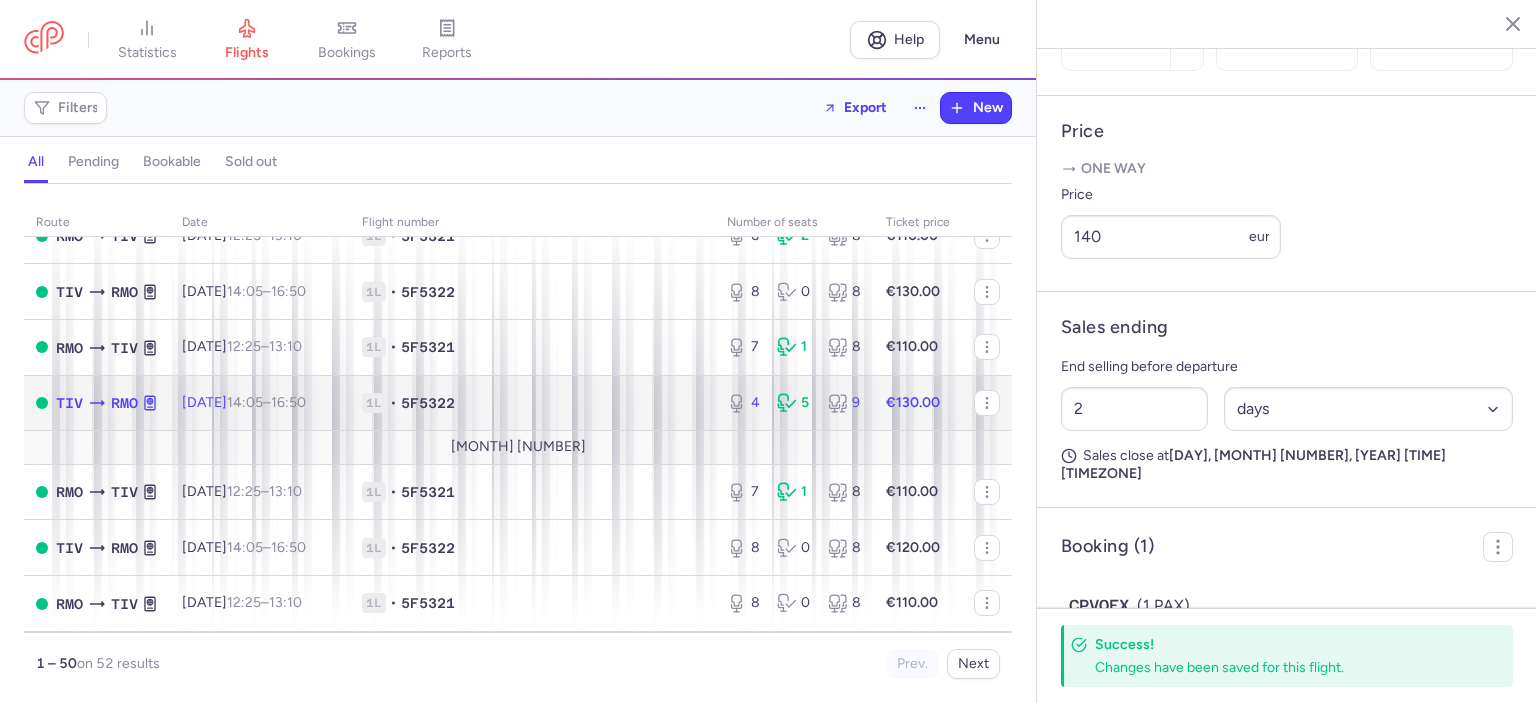 click on "4 5 9" 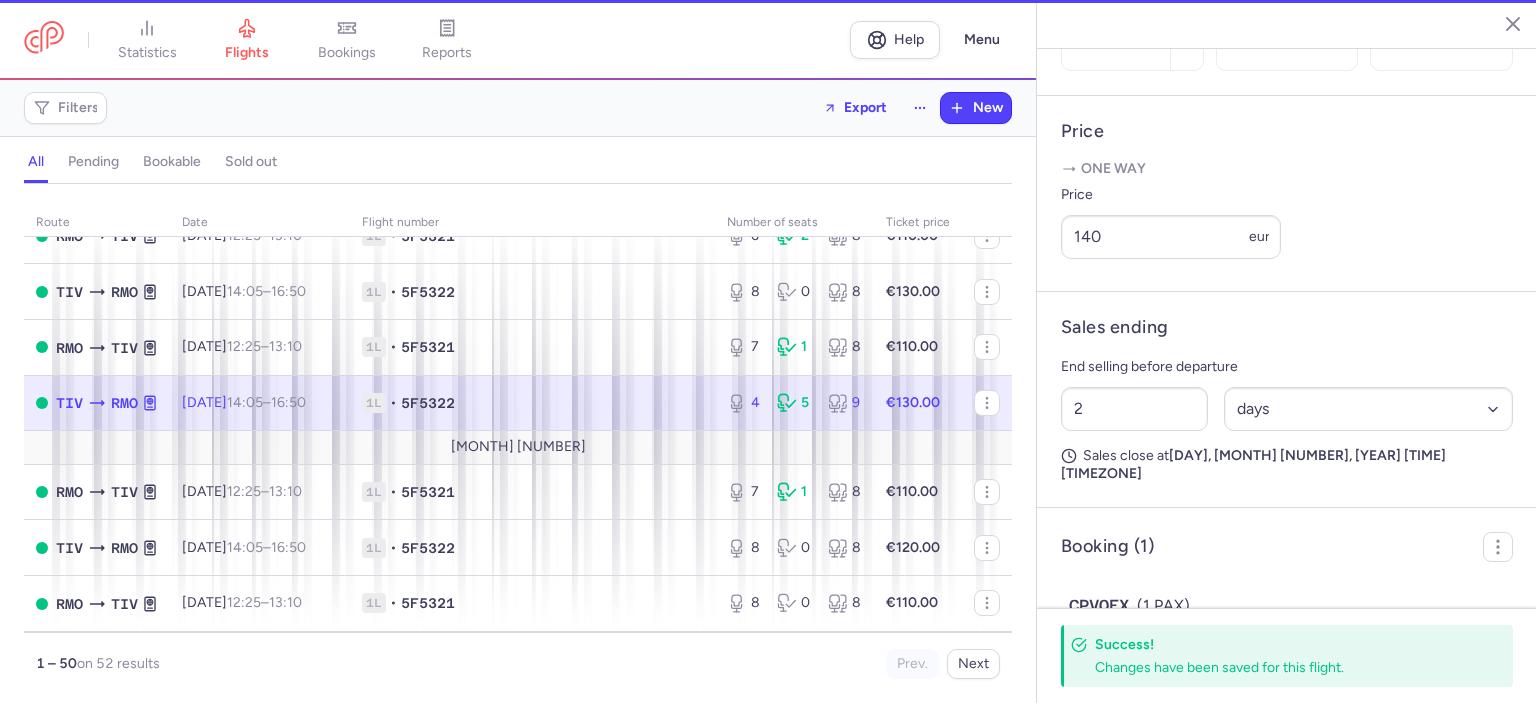 type on "4" 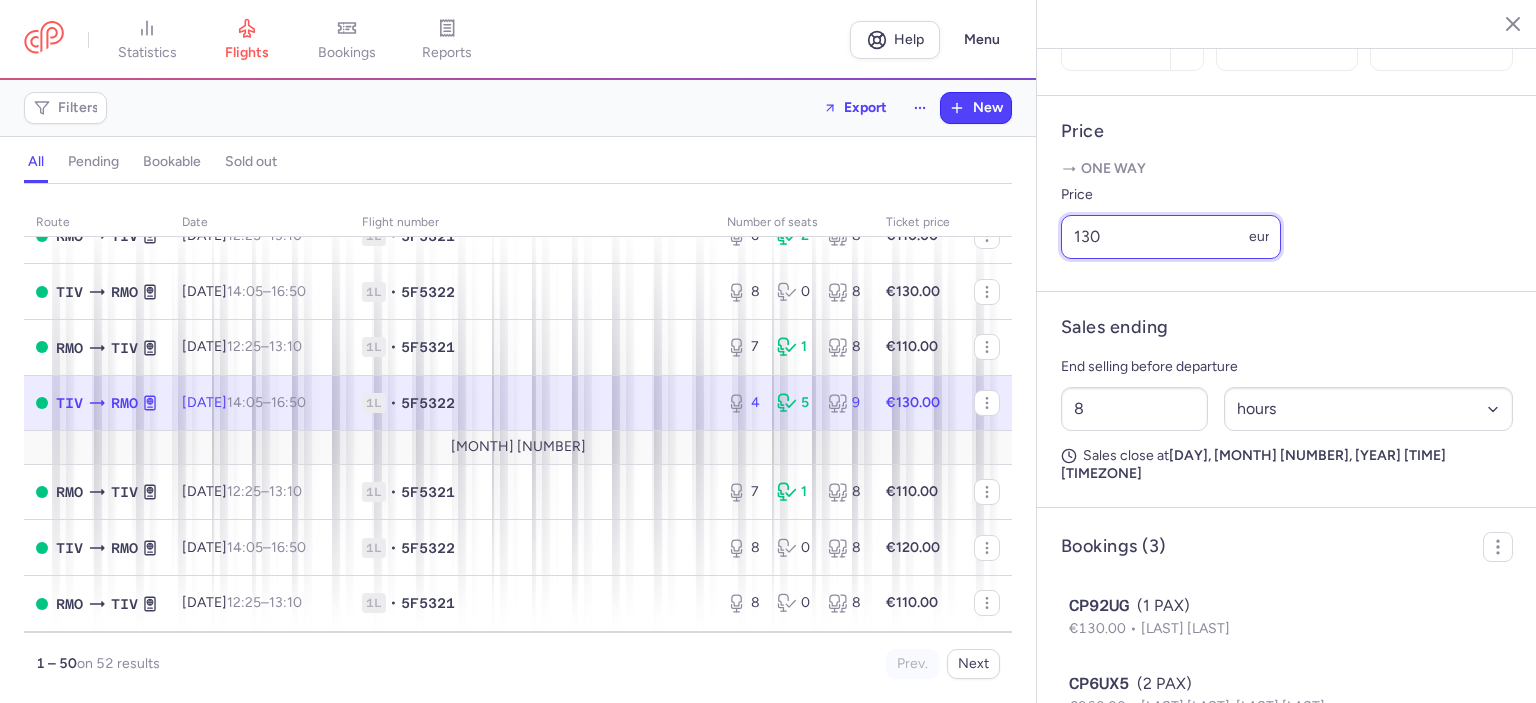 click on "130" at bounding box center [1171, 237] 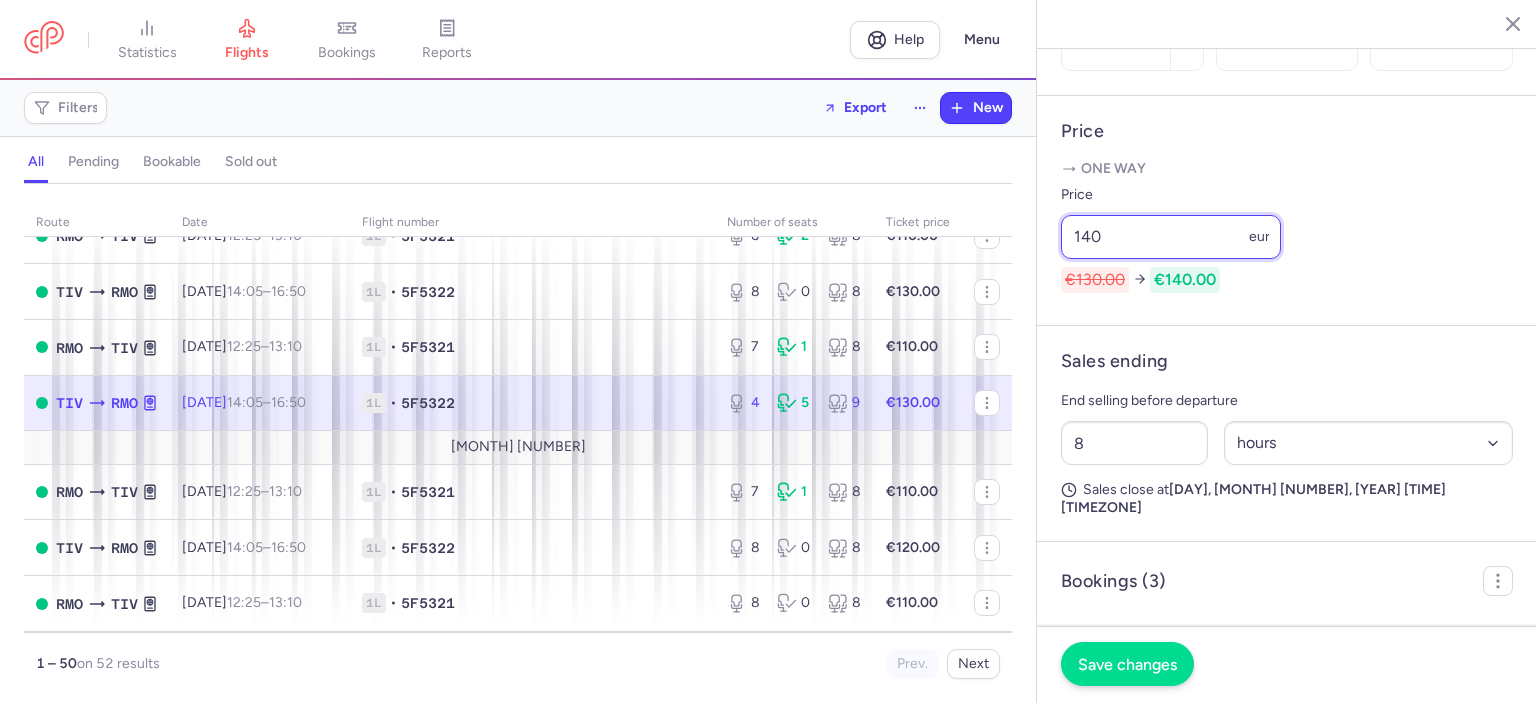 type on "140" 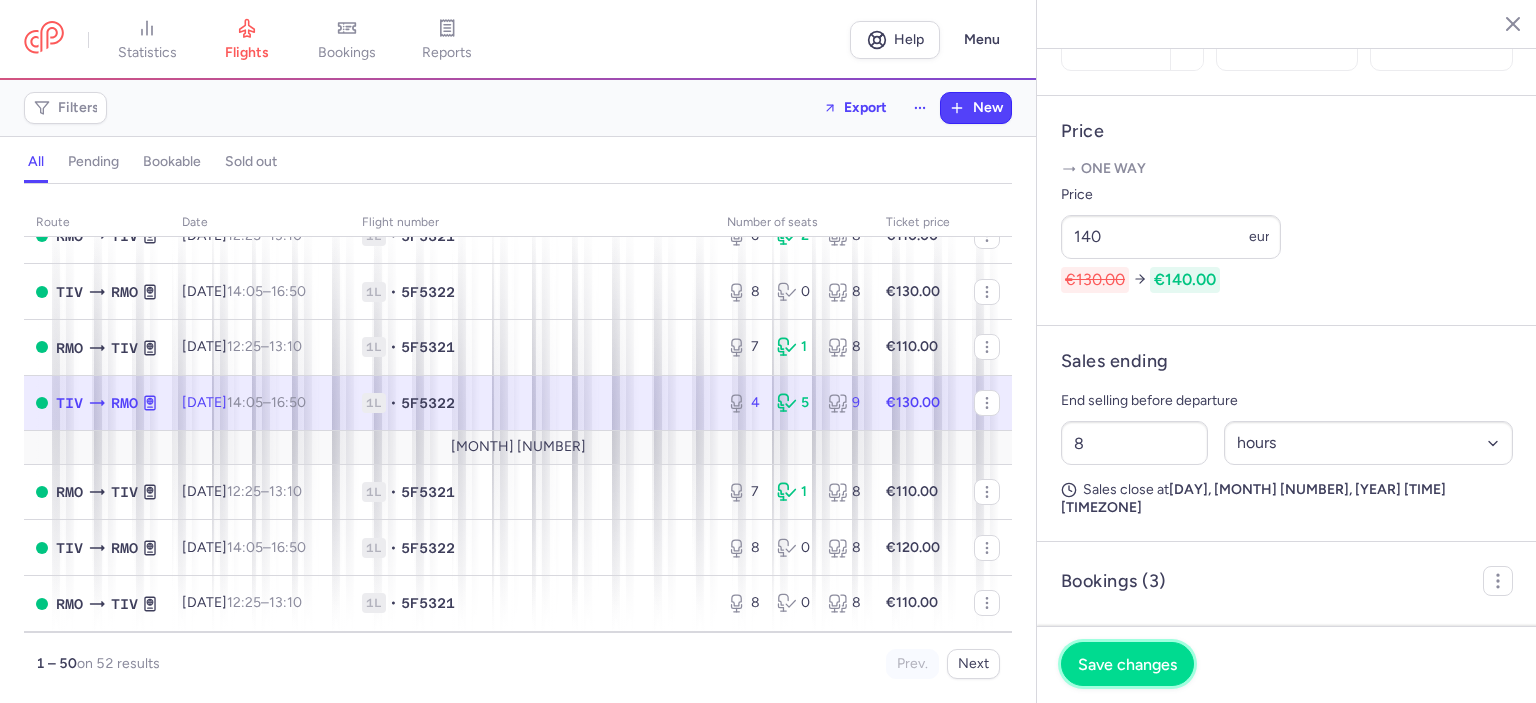 click on "Save changes" at bounding box center [1127, 664] 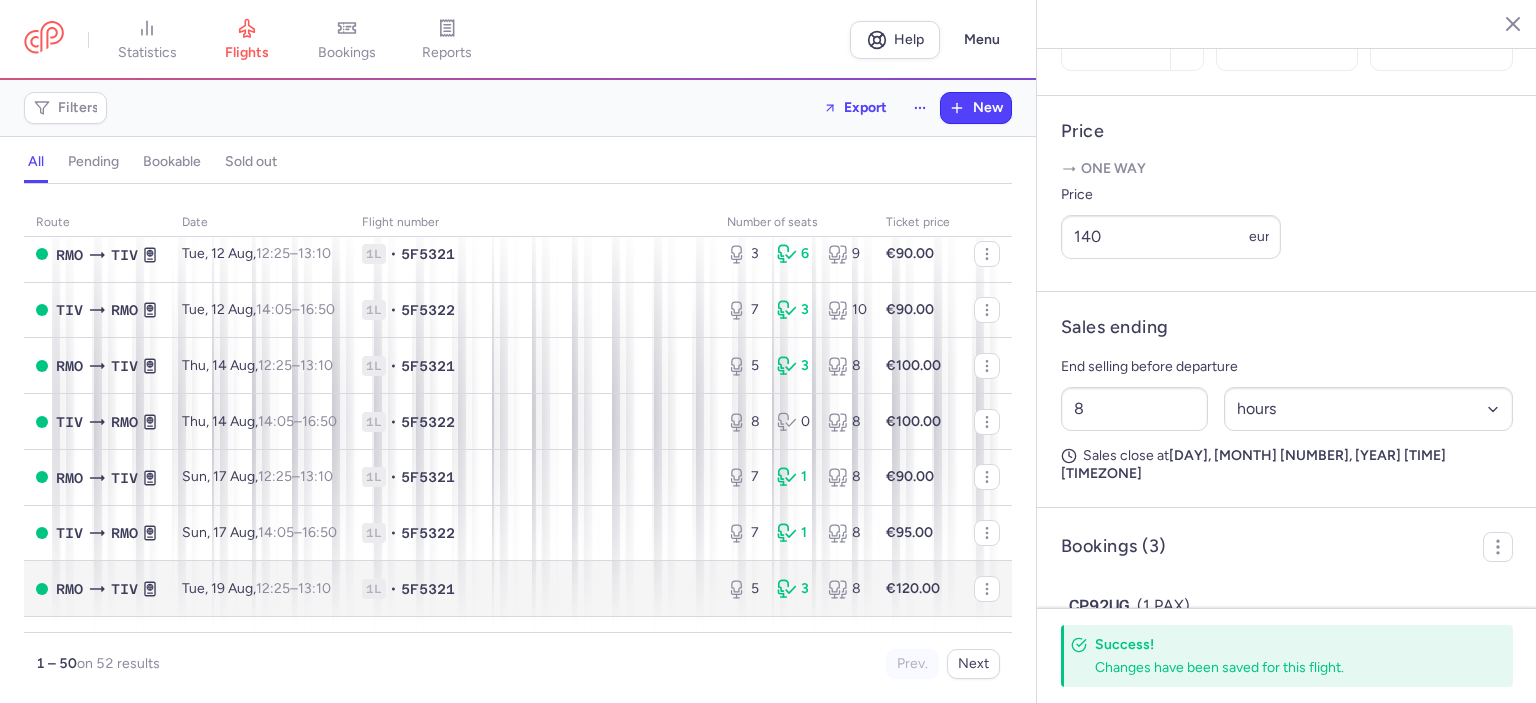 scroll, scrollTop: 154, scrollLeft: 0, axis: vertical 